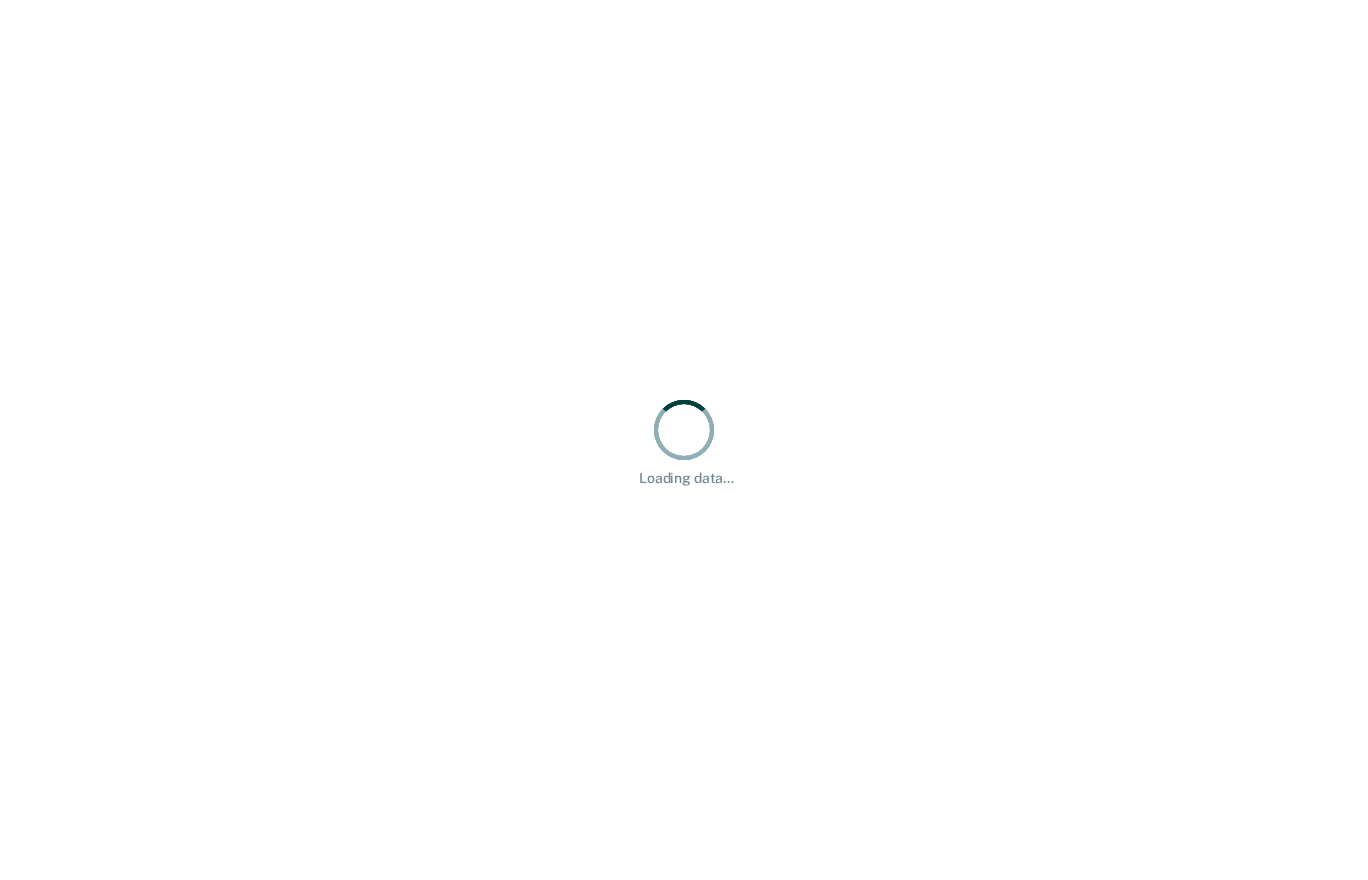 scroll, scrollTop: 0, scrollLeft: 0, axis: both 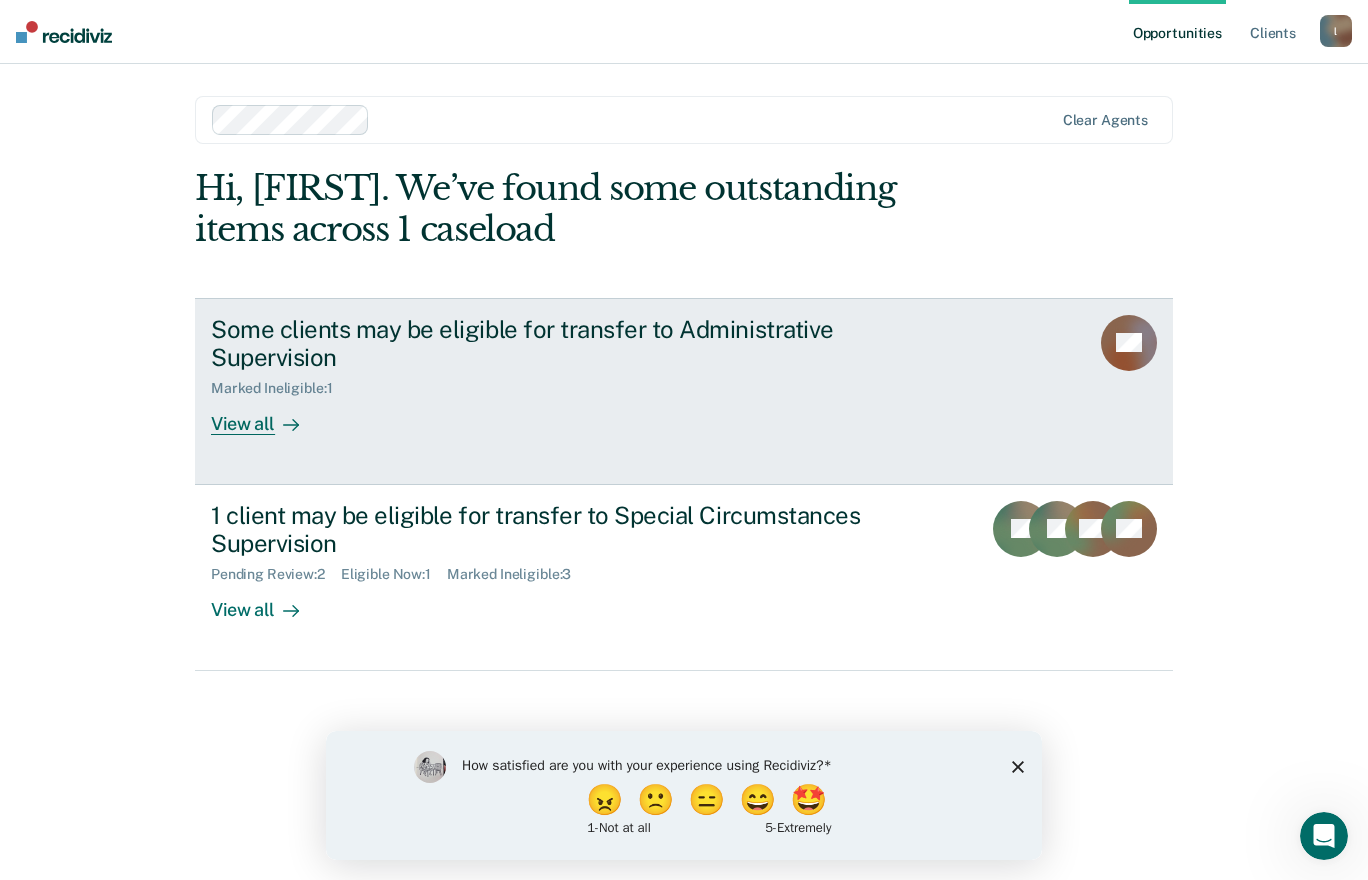 click on "View all" at bounding box center [267, 416] 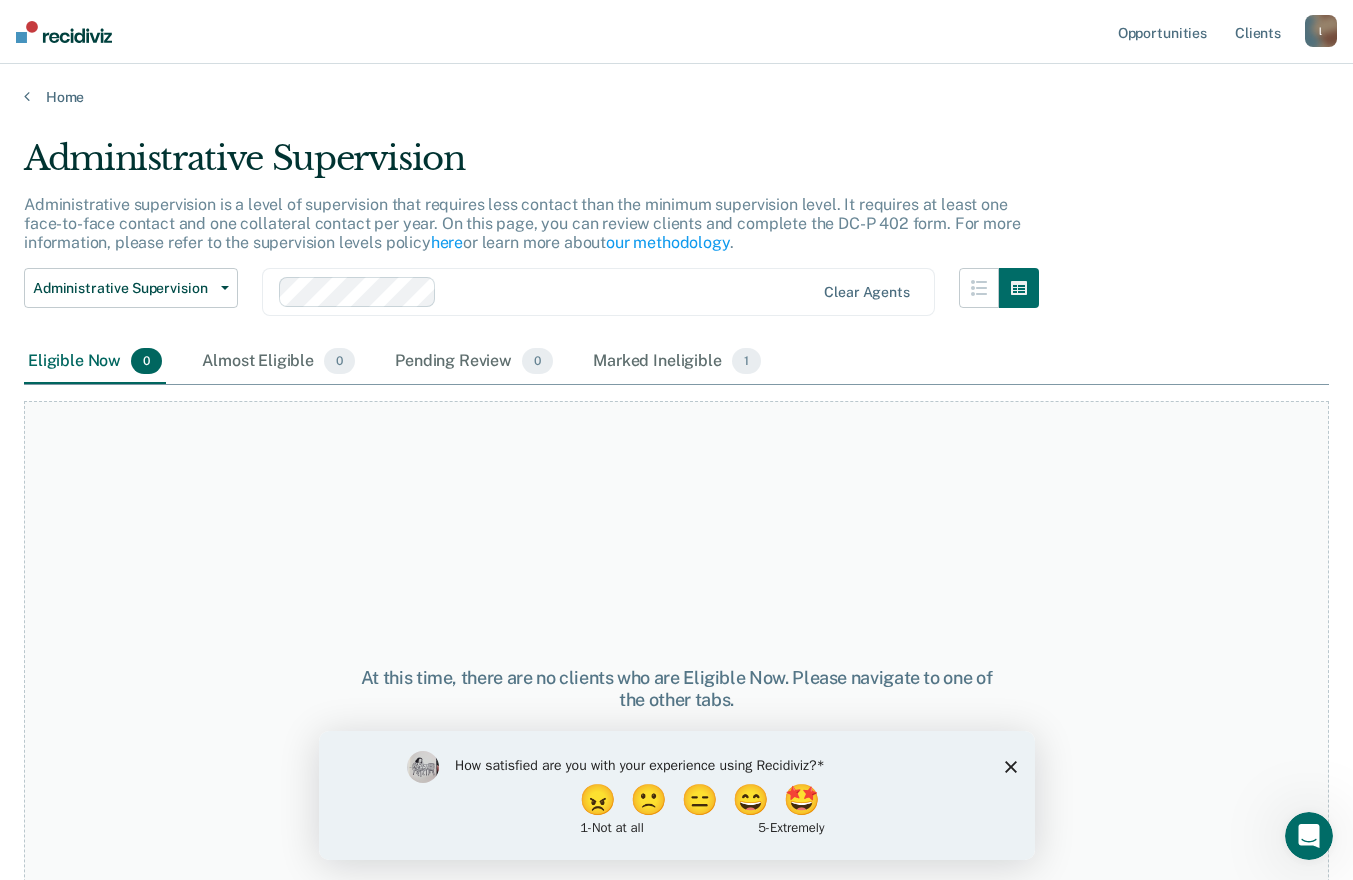 click 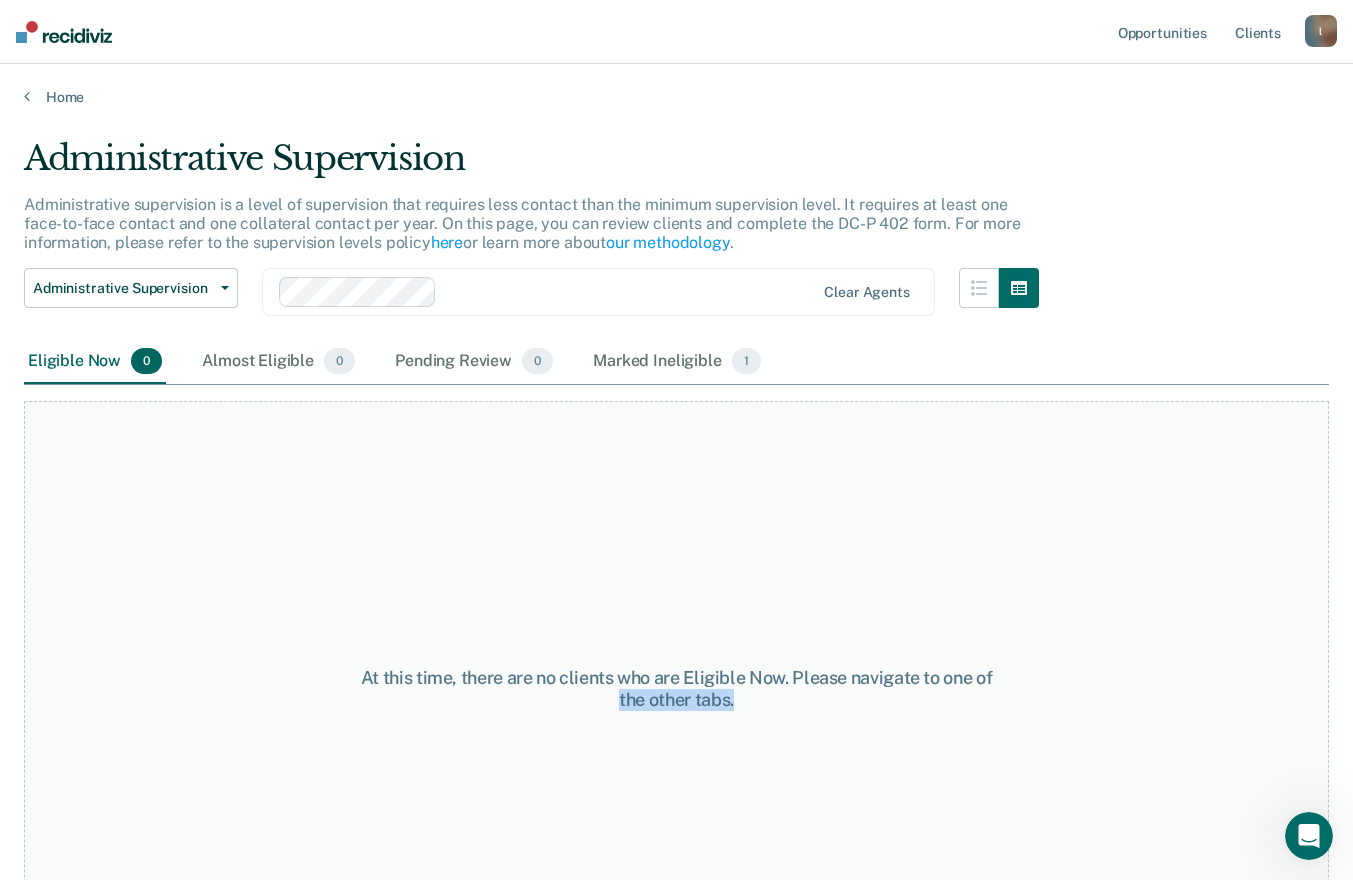 drag, startPoint x: 1367, startPoint y: 242, endPoint x: 1370, endPoint y: 742, distance: 500.009 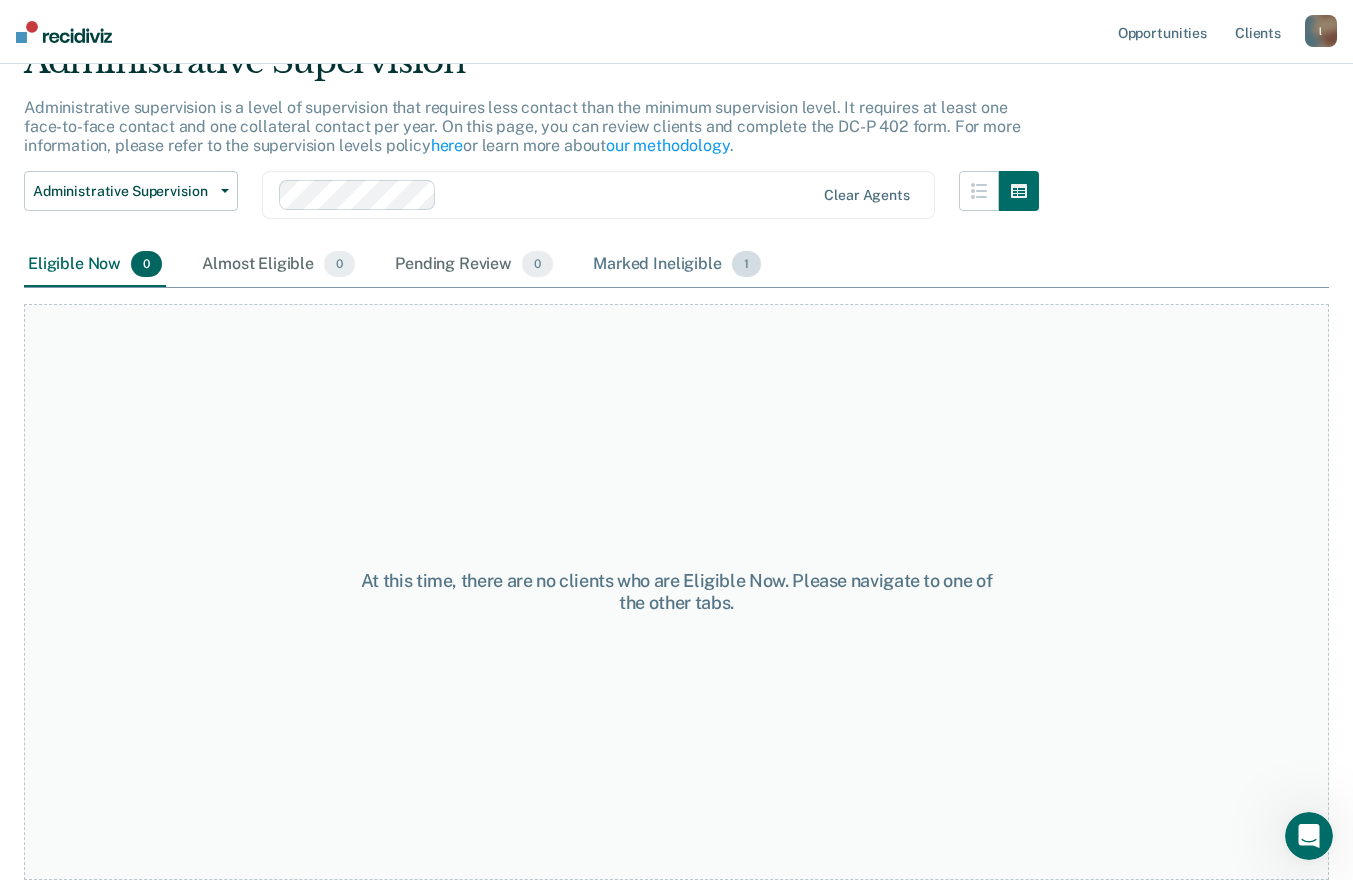 click on "Marked Ineligible 1" at bounding box center [677, 265] 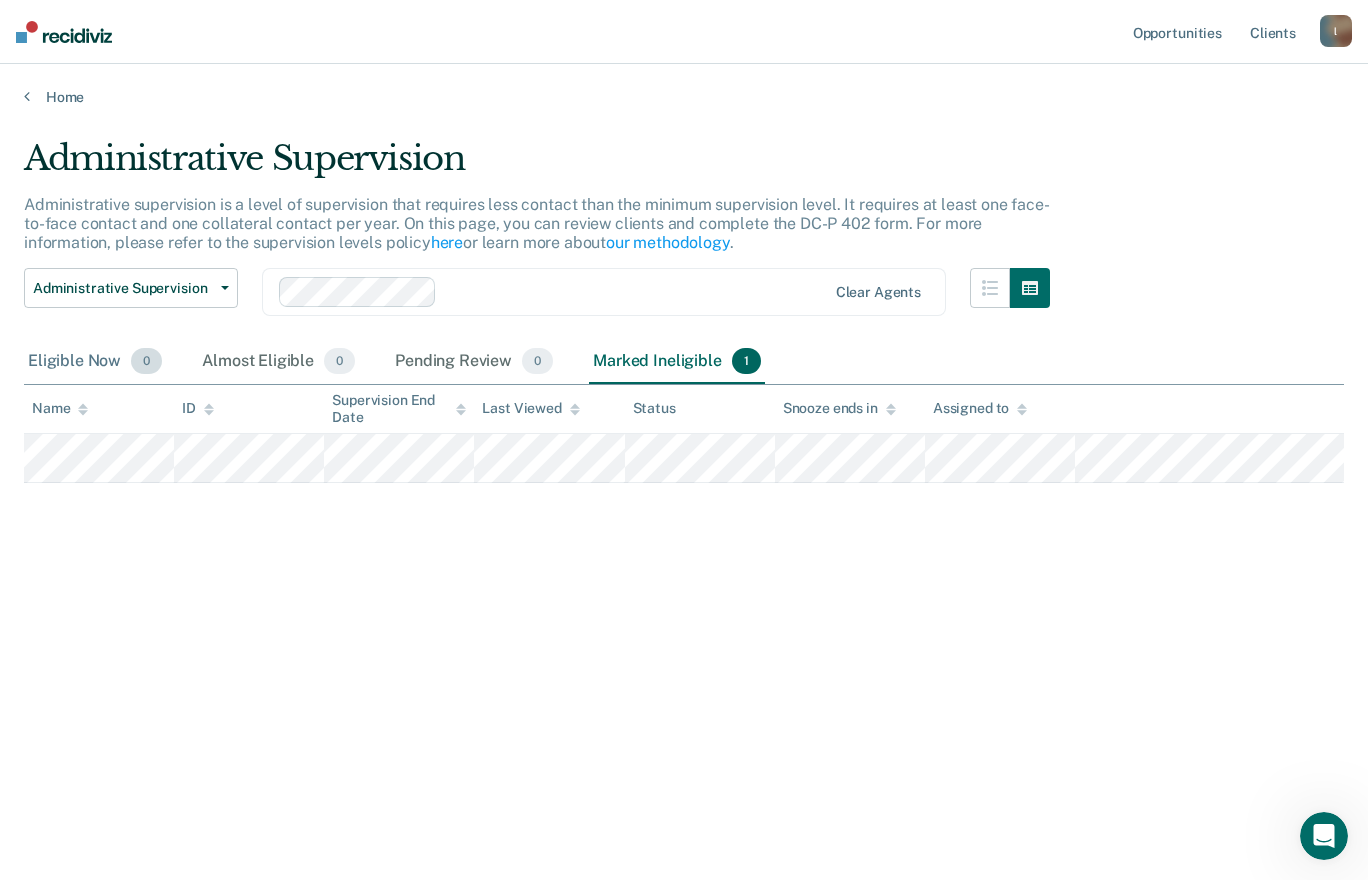 click on "Eligible Now 0" at bounding box center (95, 362) 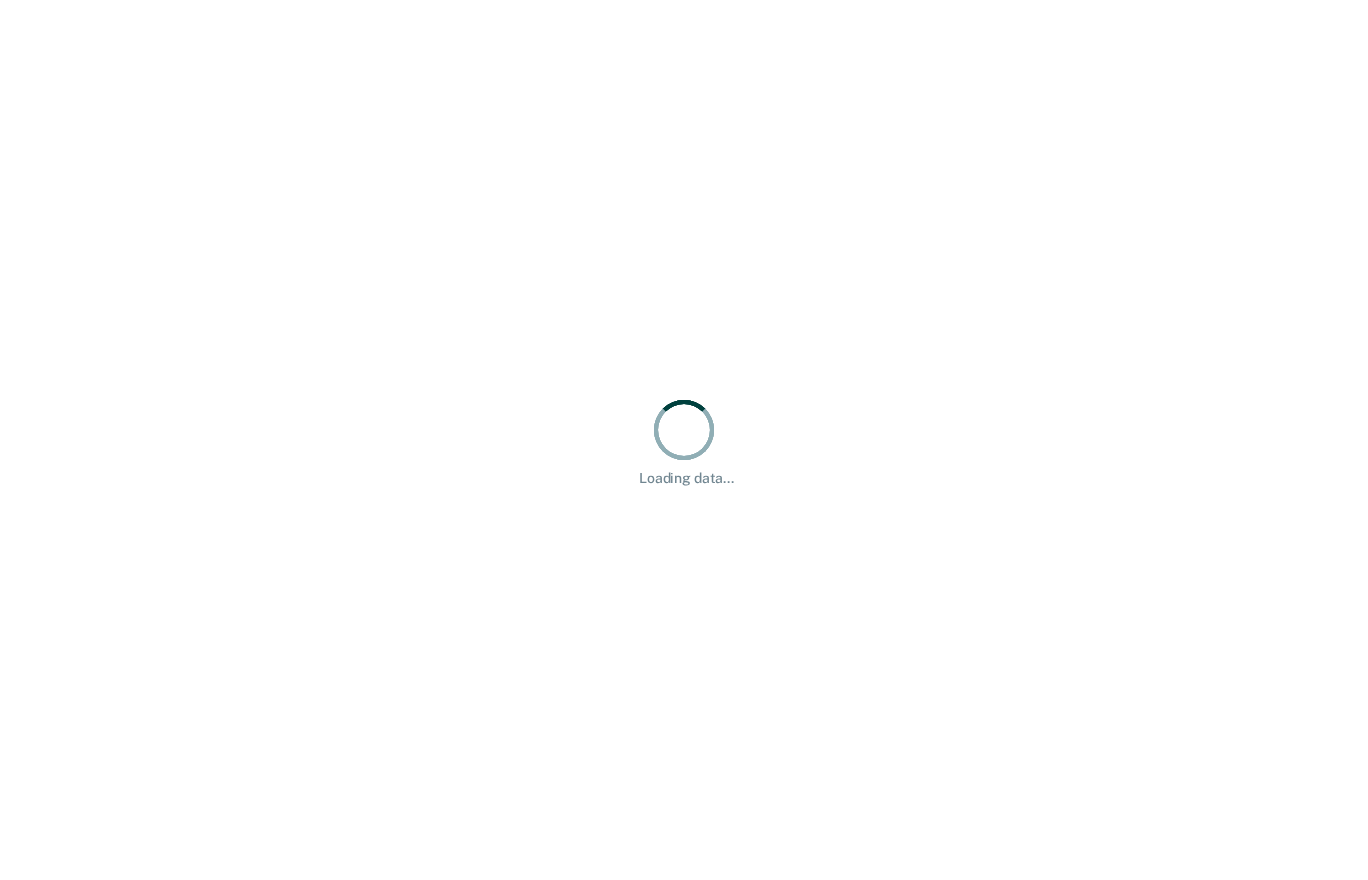 scroll, scrollTop: 0, scrollLeft: 0, axis: both 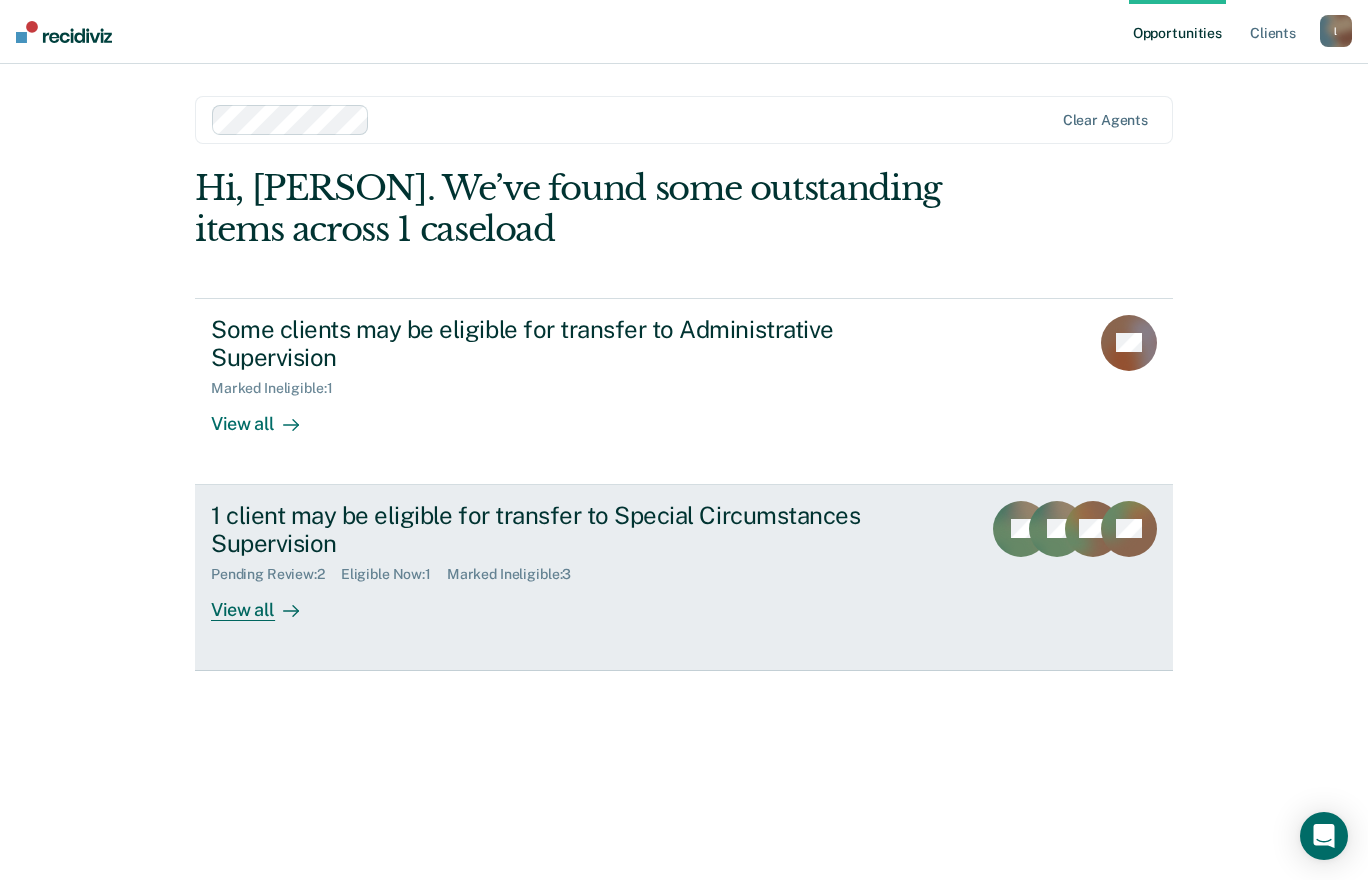 click on "1 client may be eligible for transfer to Special Circumstances Supervision" at bounding box center (562, 530) 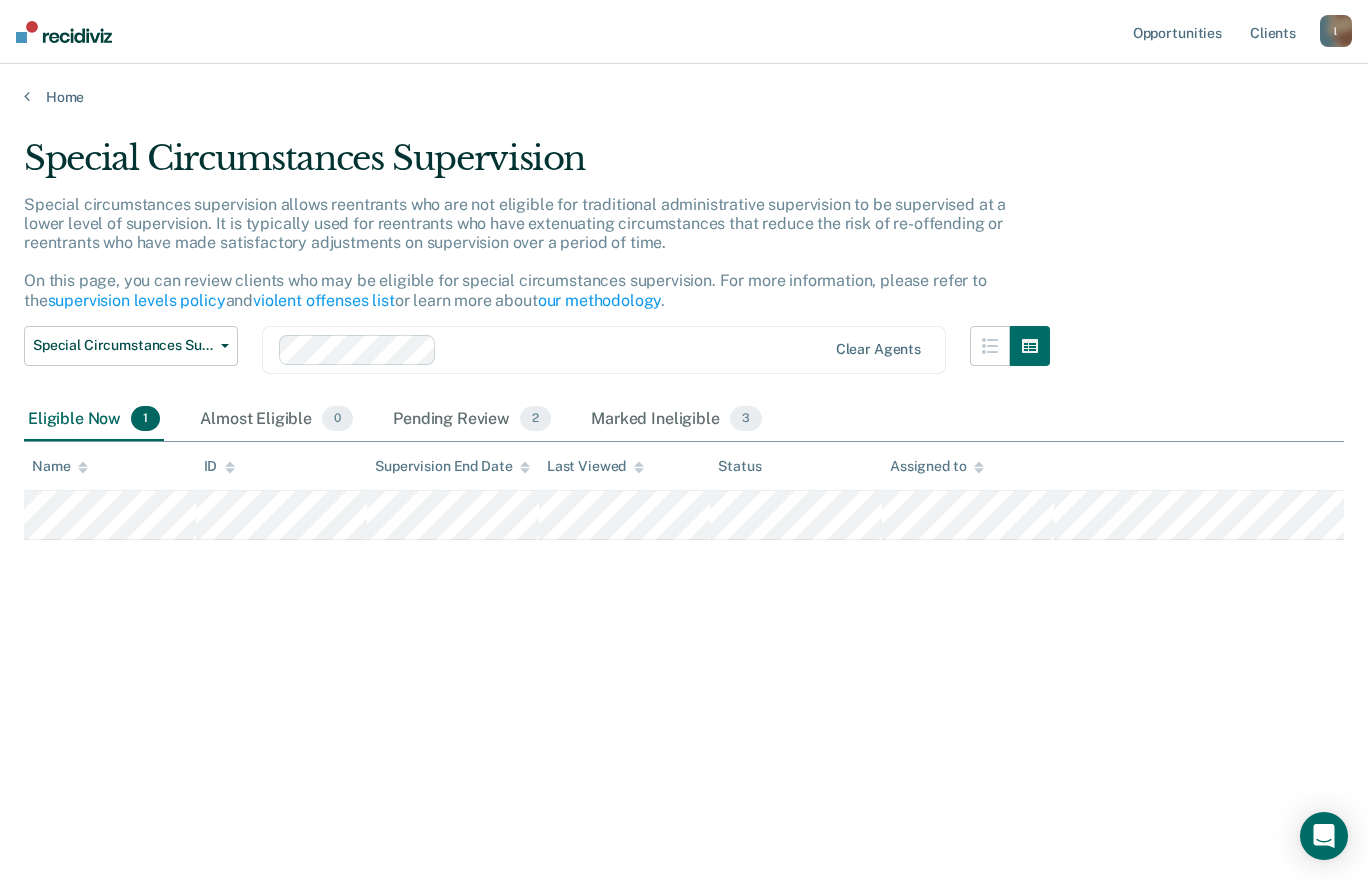 click on "l" at bounding box center [1336, 31] 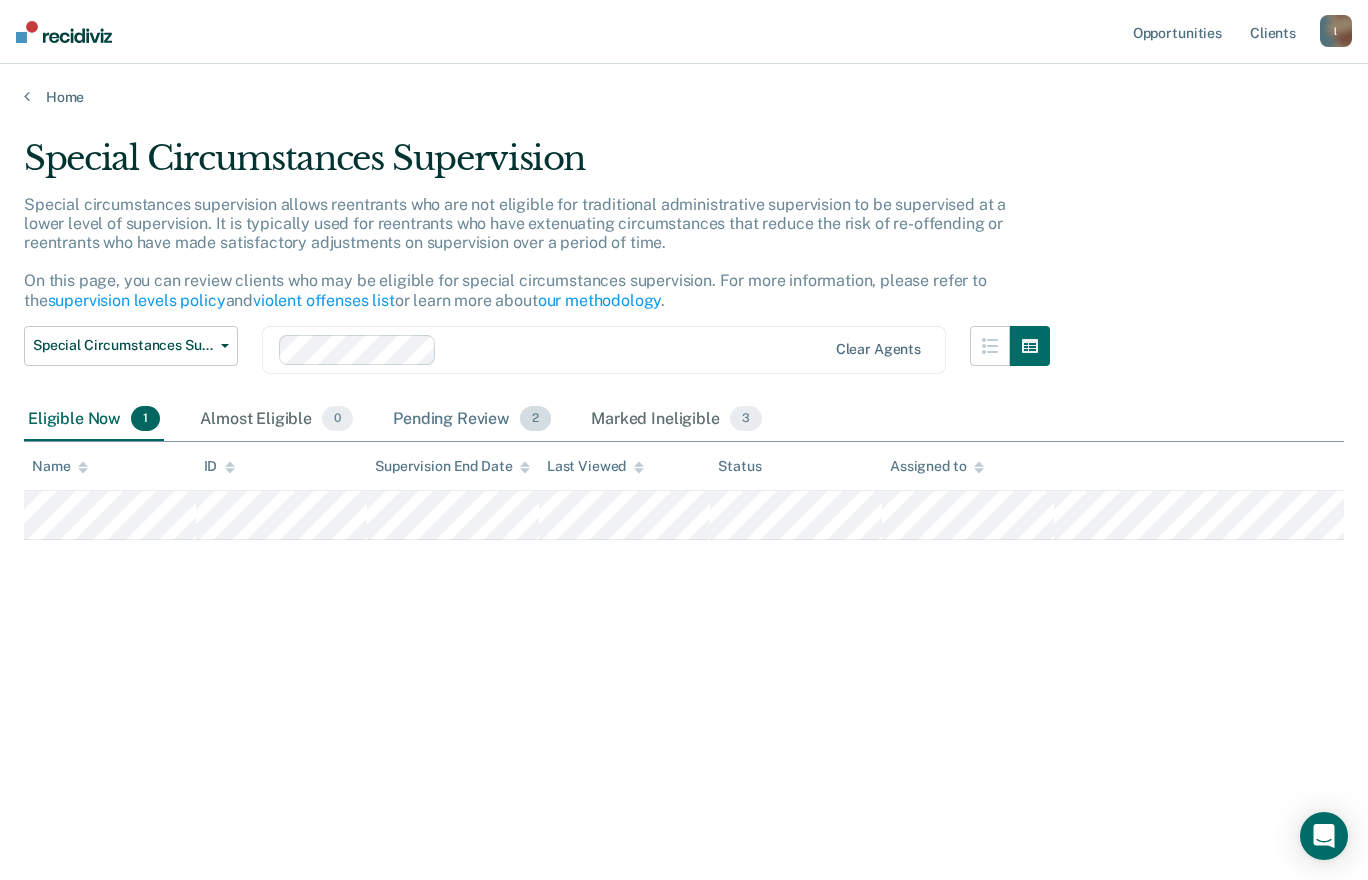 click on "Pending Review 2" at bounding box center (472, 420) 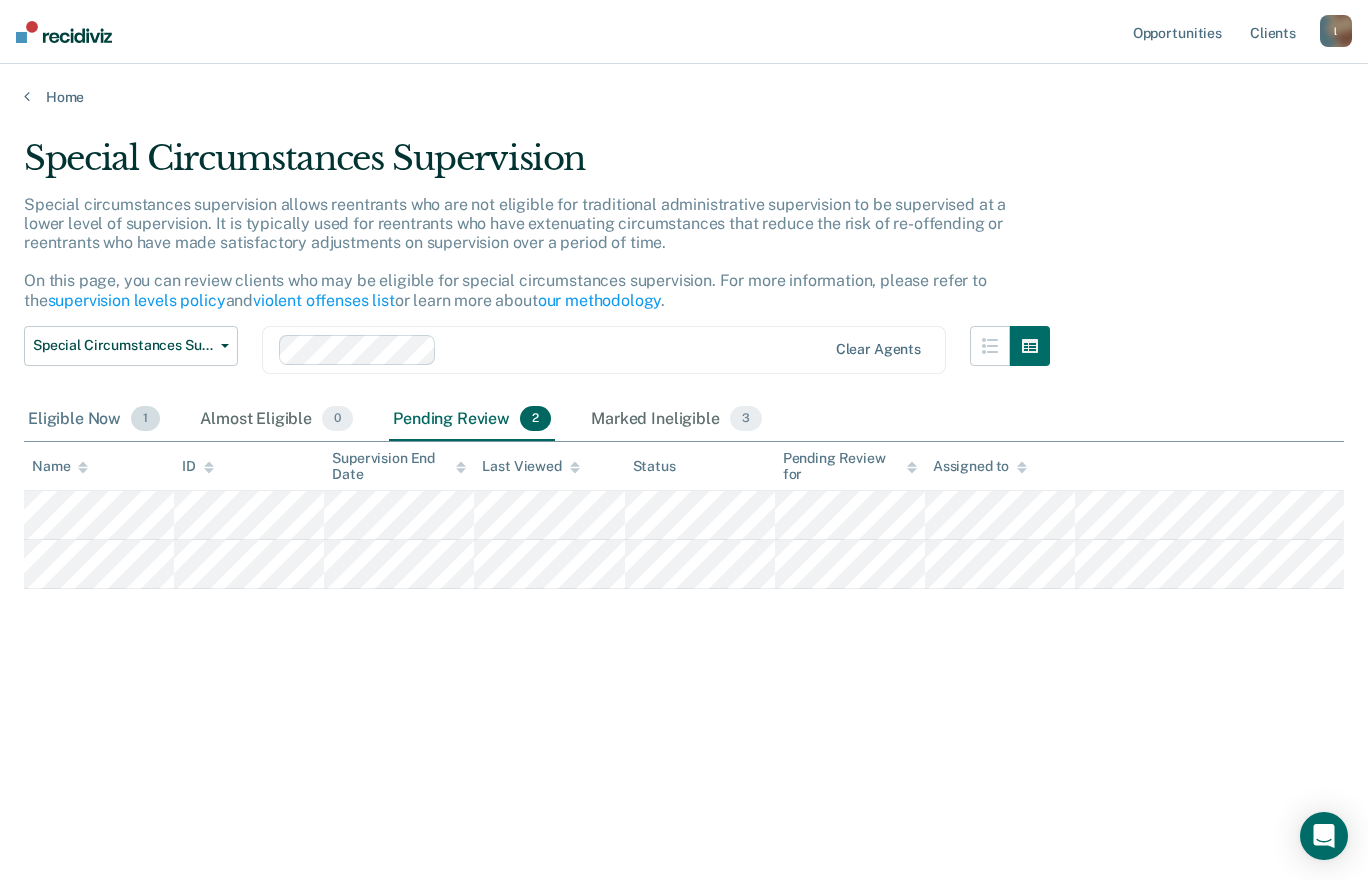 click on "Eligible Now 1" at bounding box center (94, 420) 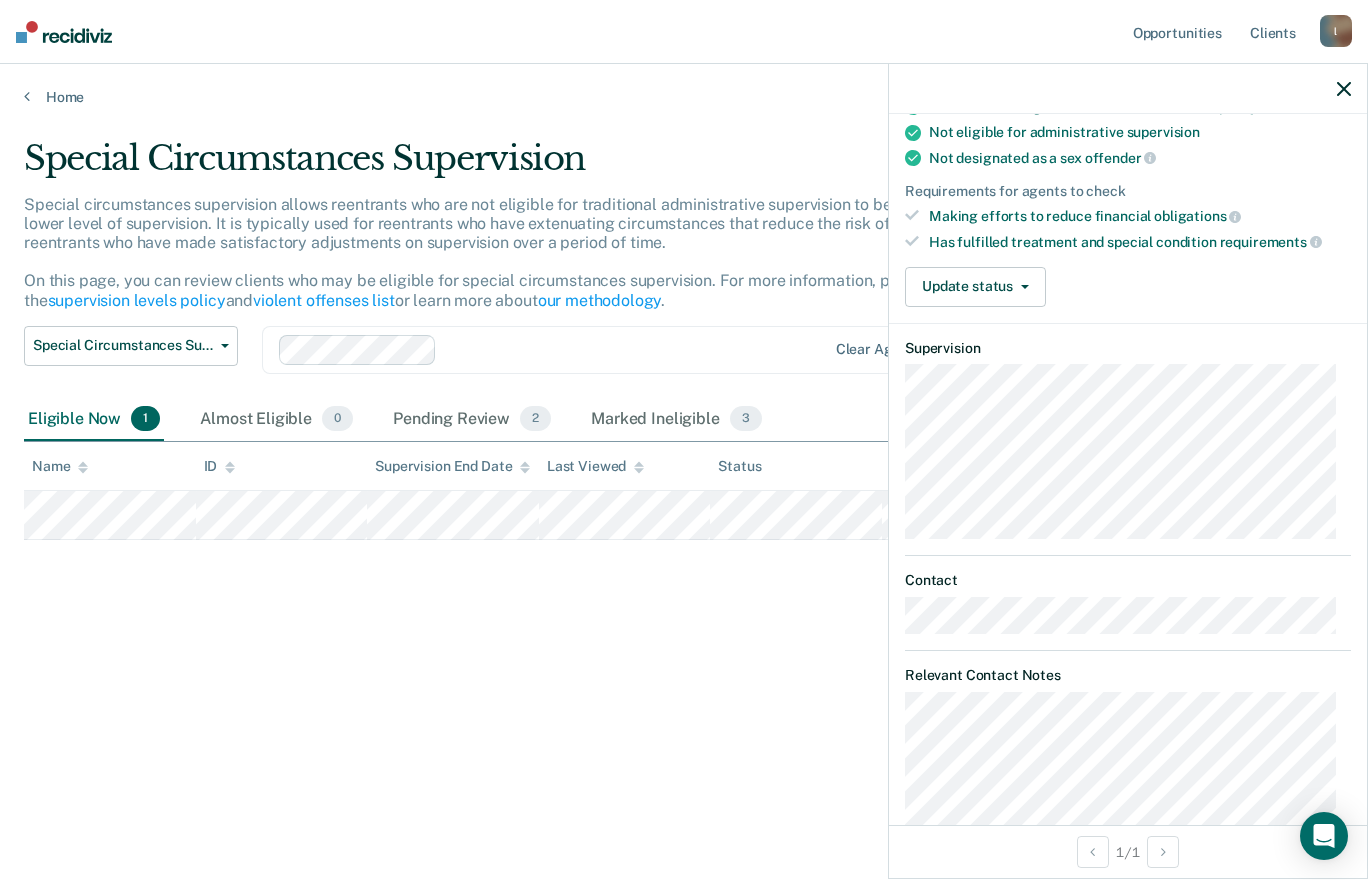 scroll, scrollTop: 242, scrollLeft: 0, axis: vertical 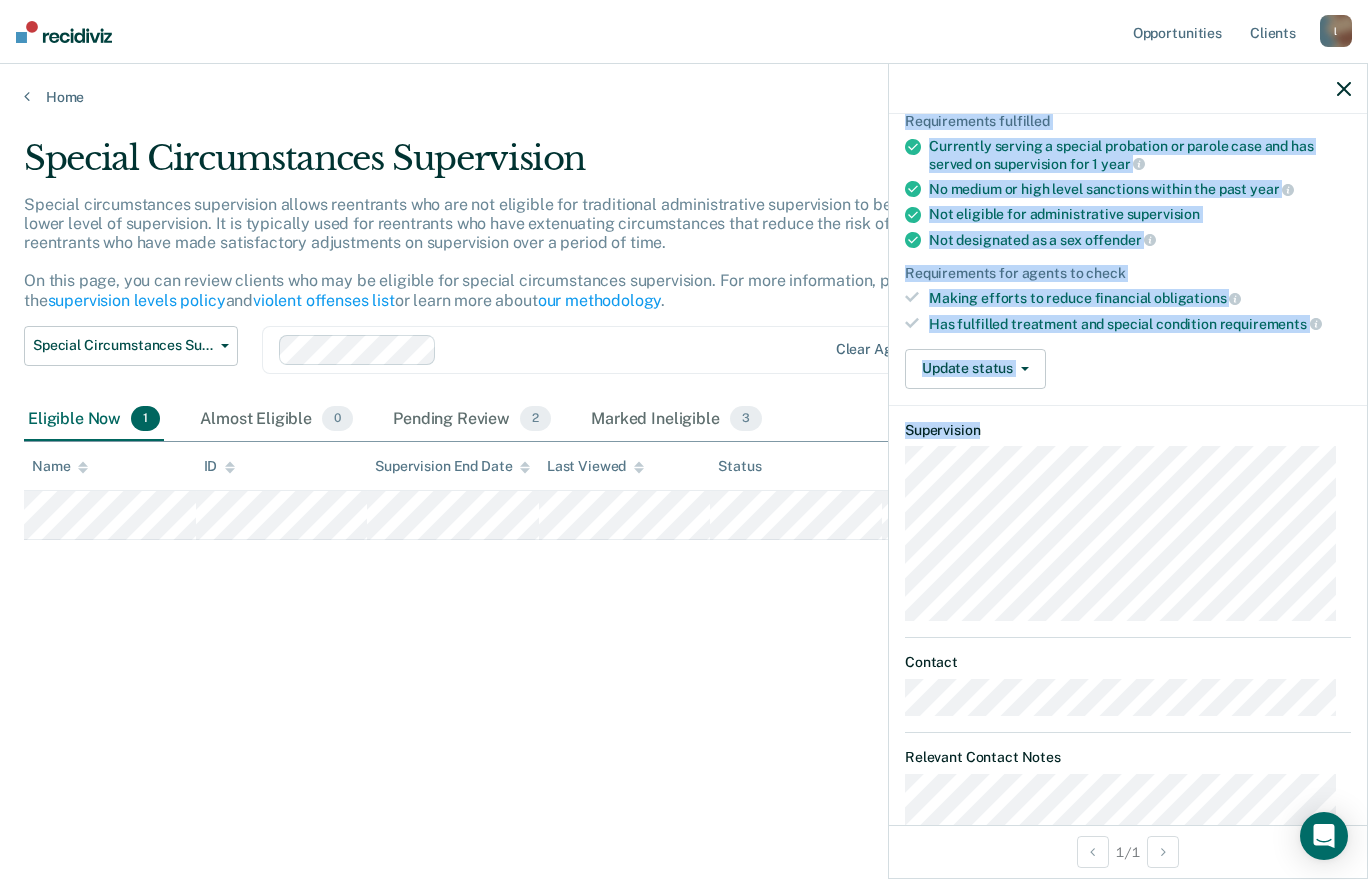 drag, startPoint x: 1367, startPoint y: 536, endPoint x: 1370, endPoint y: 480, distance: 56.0803 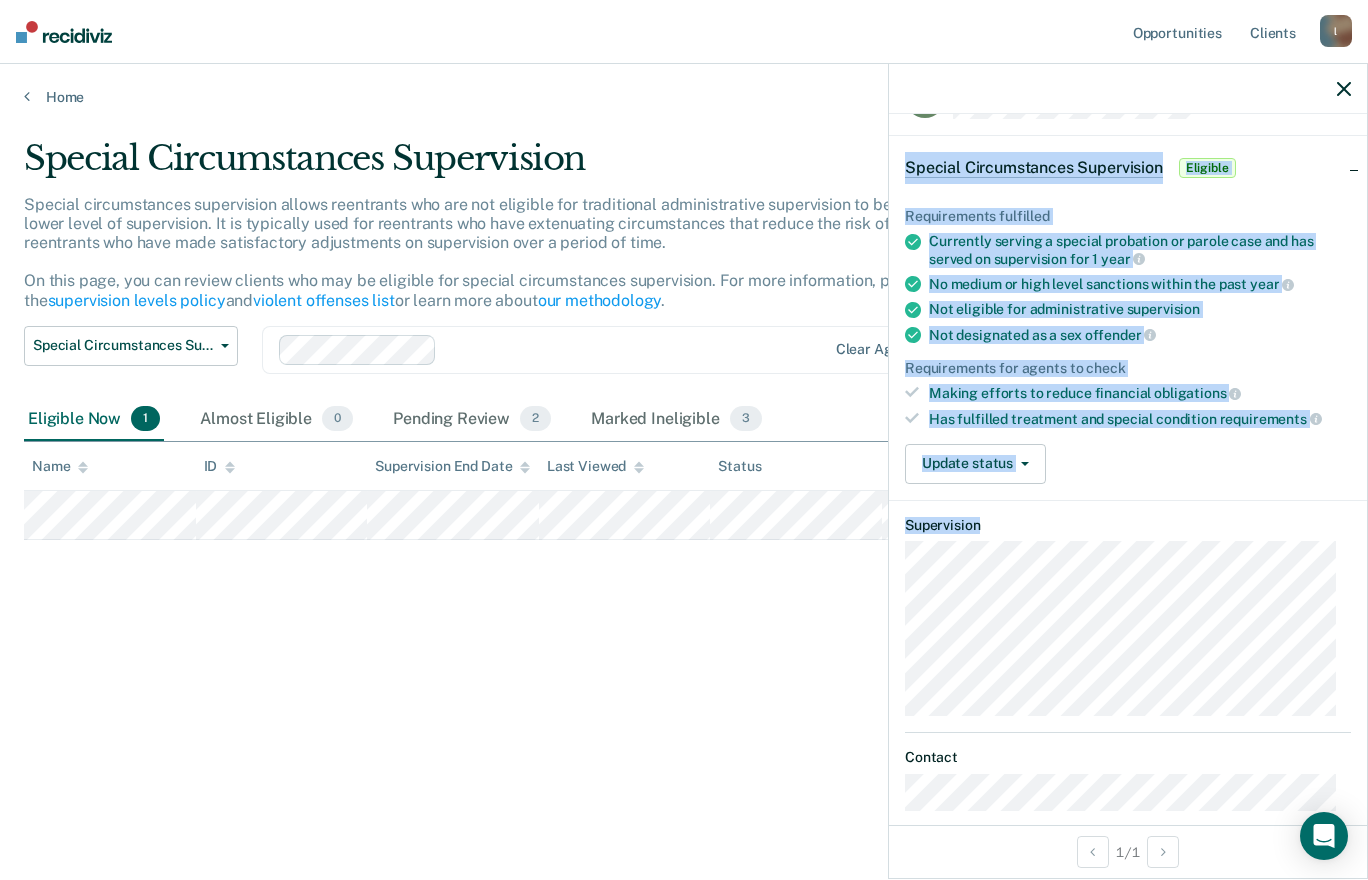 scroll, scrollTop: 0, scrollLeft: 0, axis: both 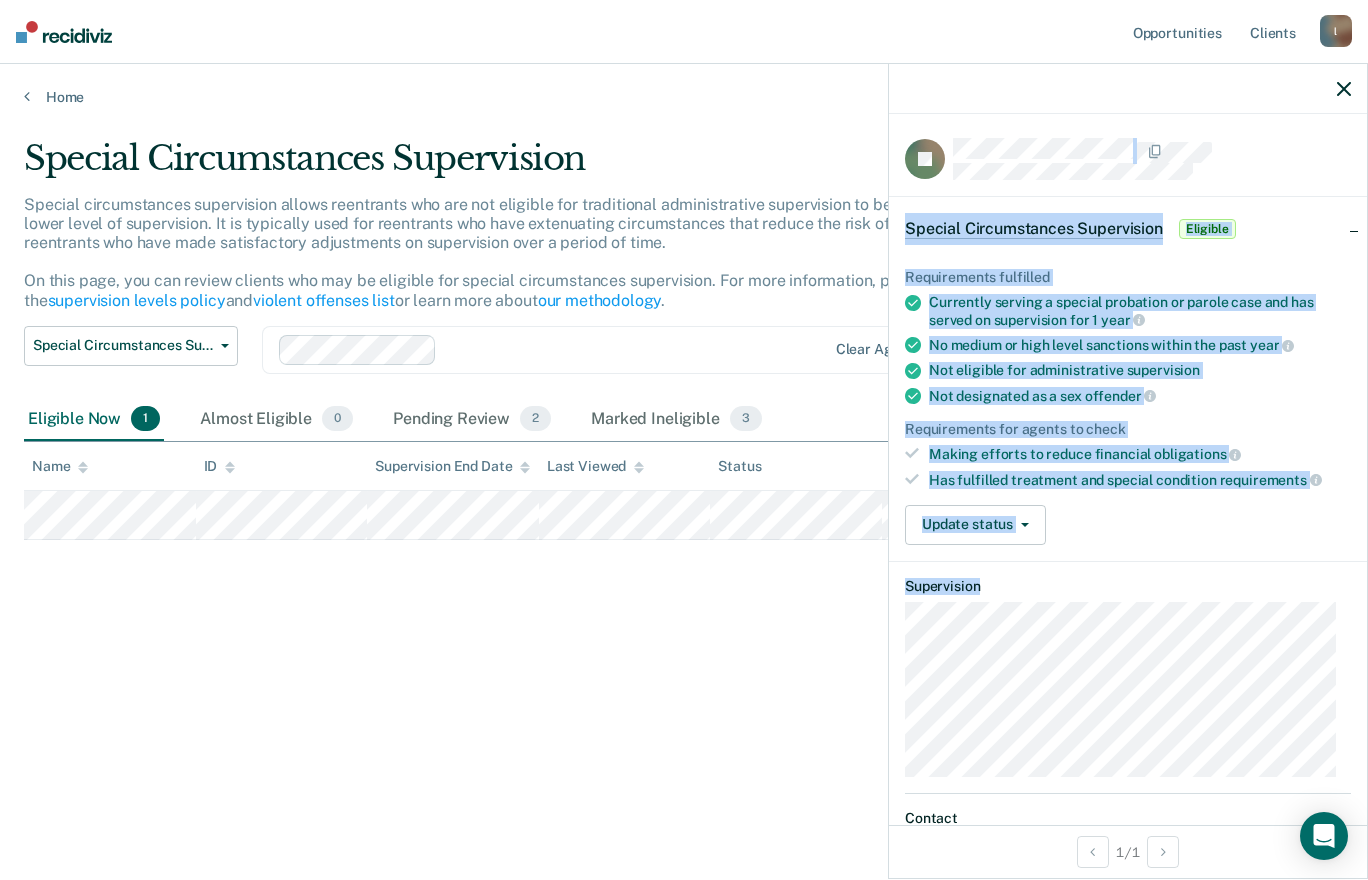 click on "Currently serving a special probation or parole case and has served on supervision for 1   year" at bounding box center (1140, 311) 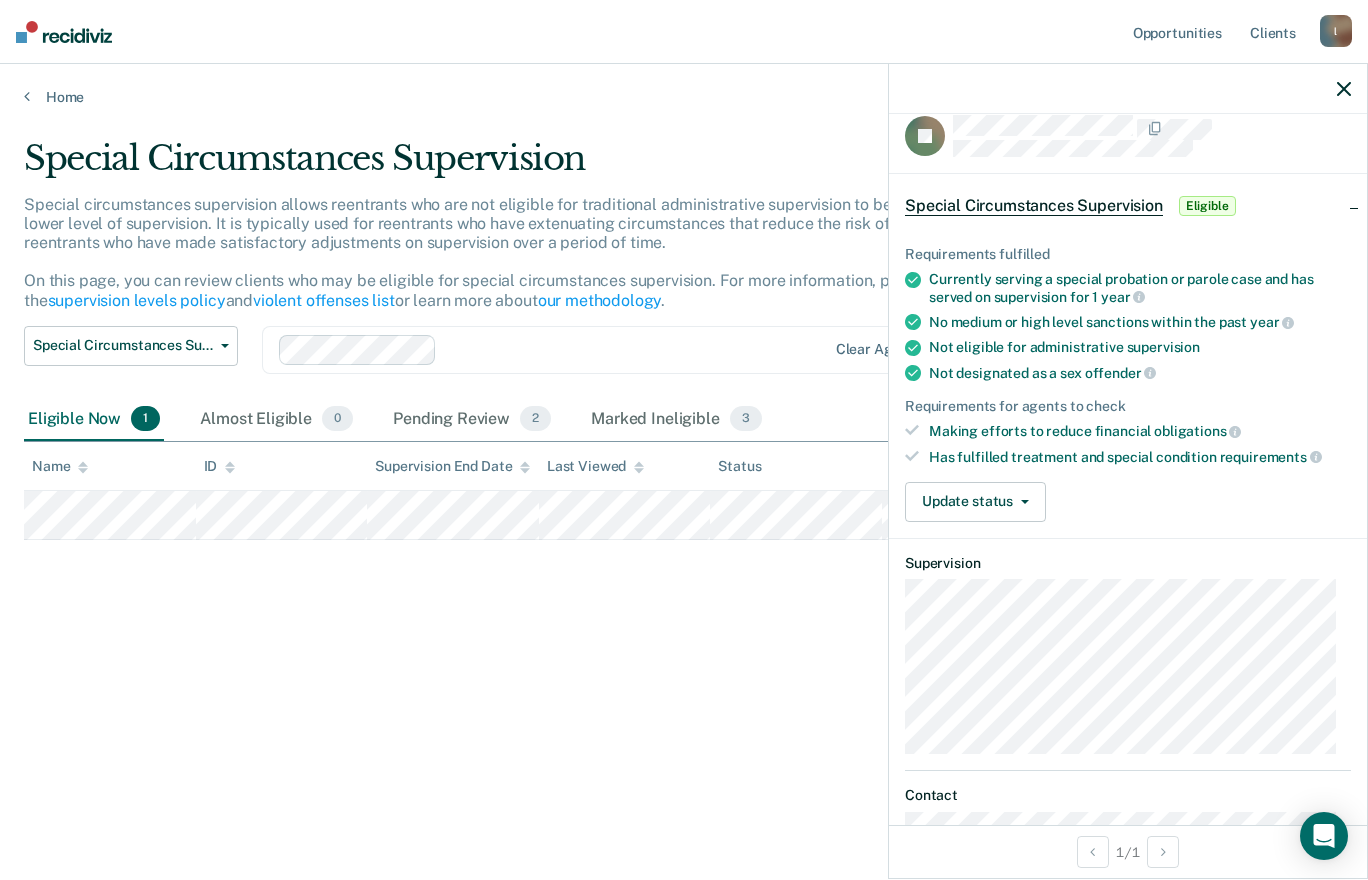 scroll, scrollTop: 0, scrollLeft: 0, axis: both 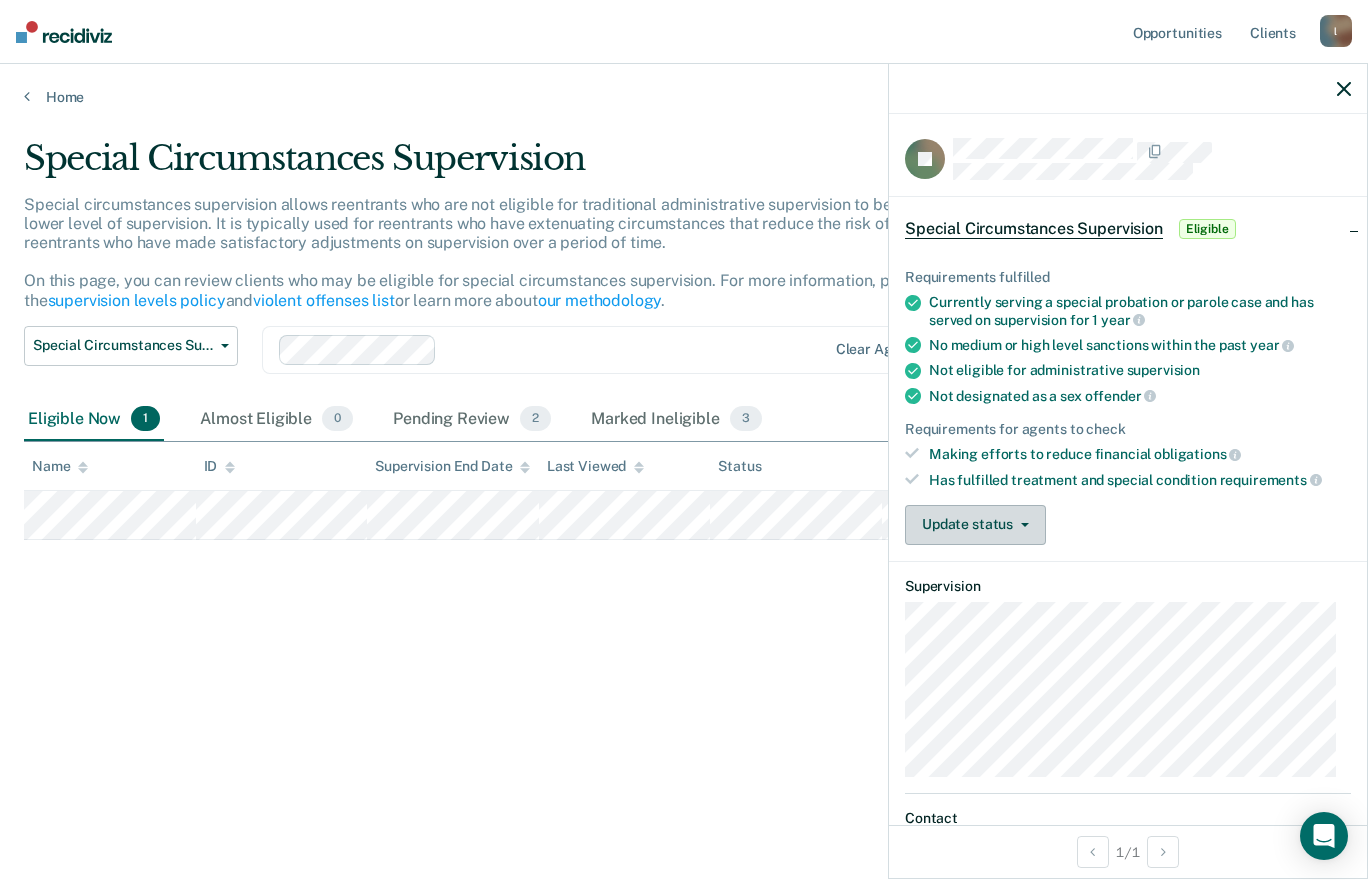 click on "Update status" at bounding box center [975, 525] 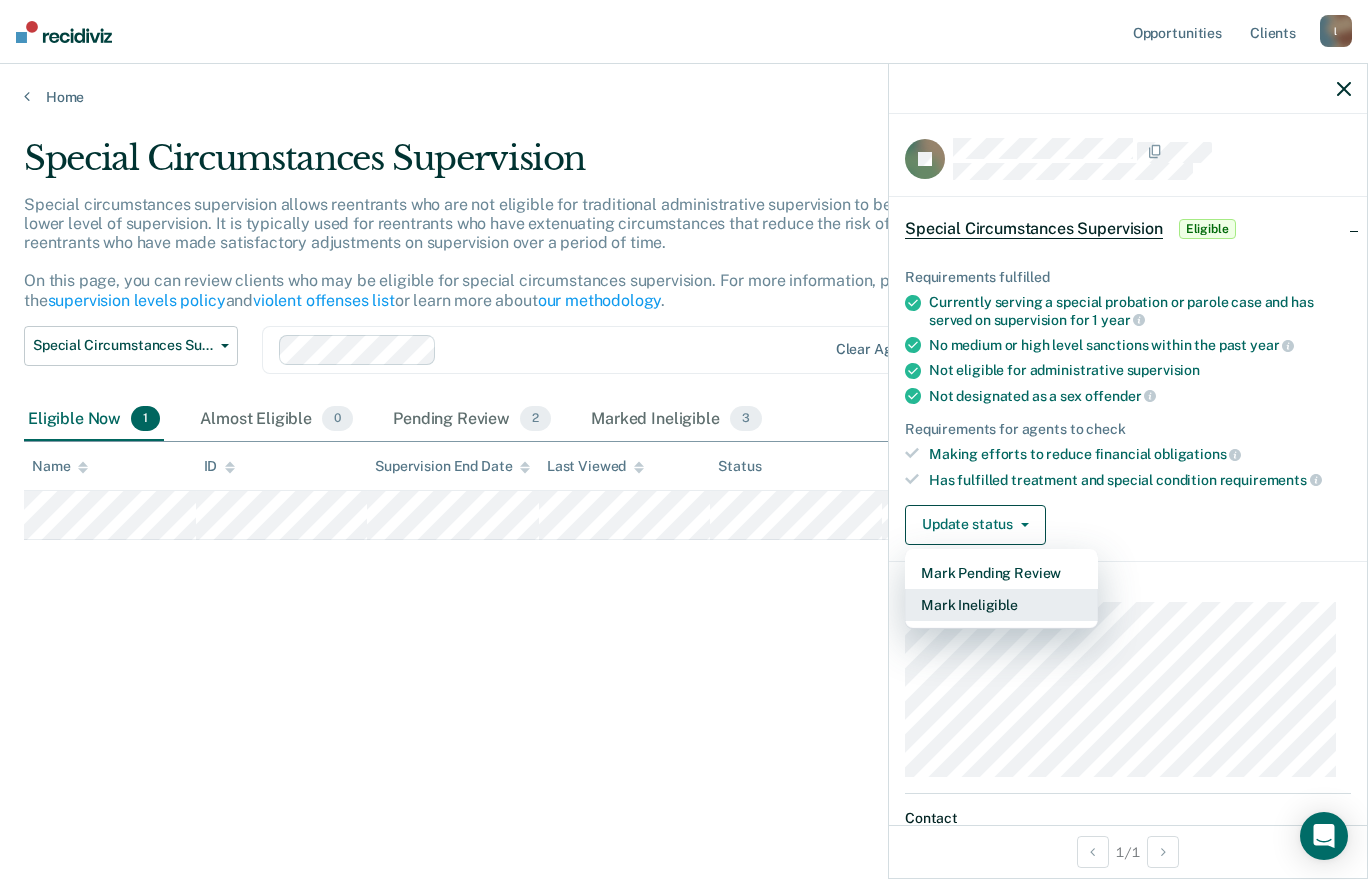 click on "Mark Ineligible" at bounding box center [1001, 605] 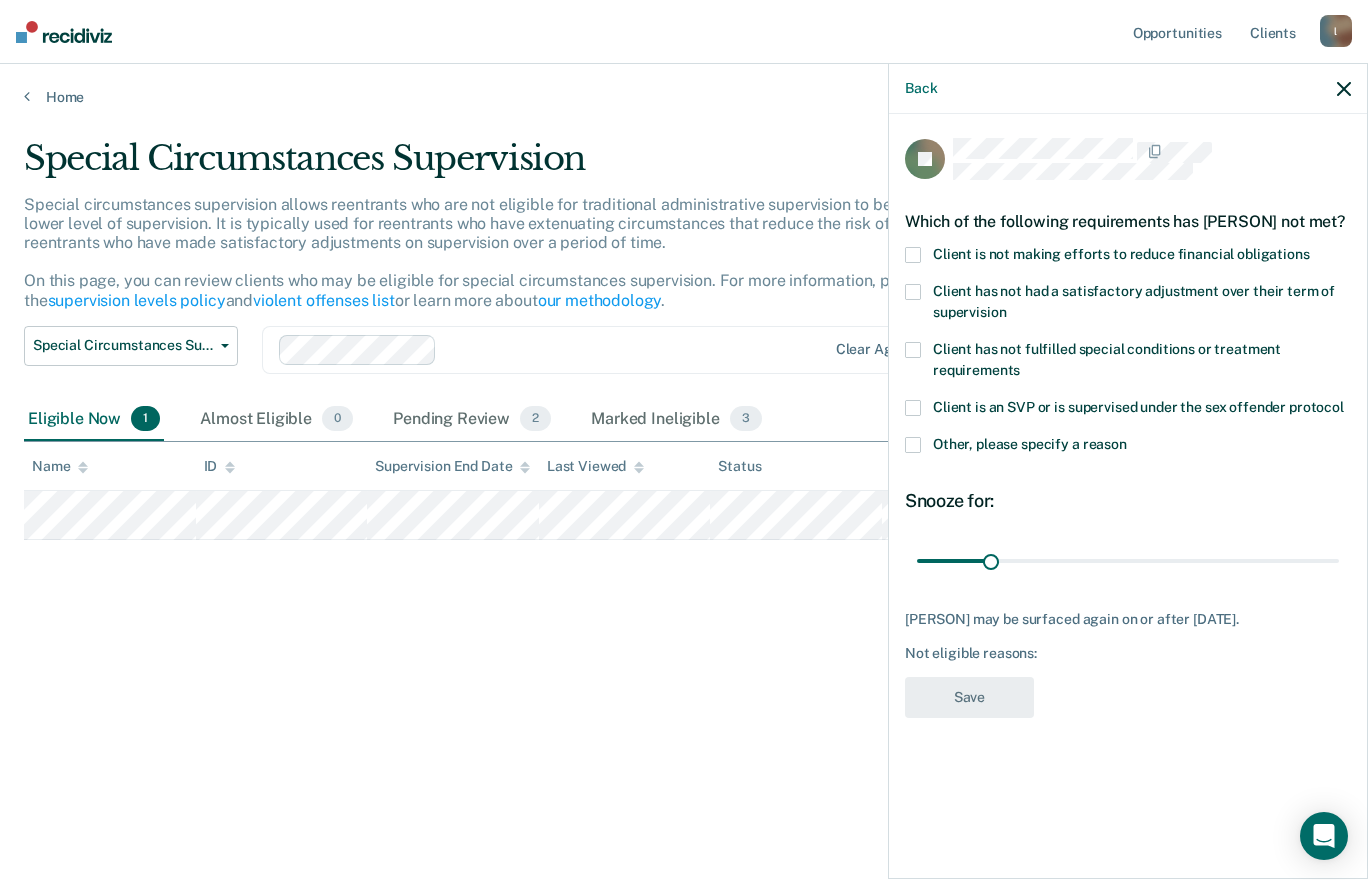 click on "Client is not making efforts to reduce financial obligations" at bounding box center (1128, 257) 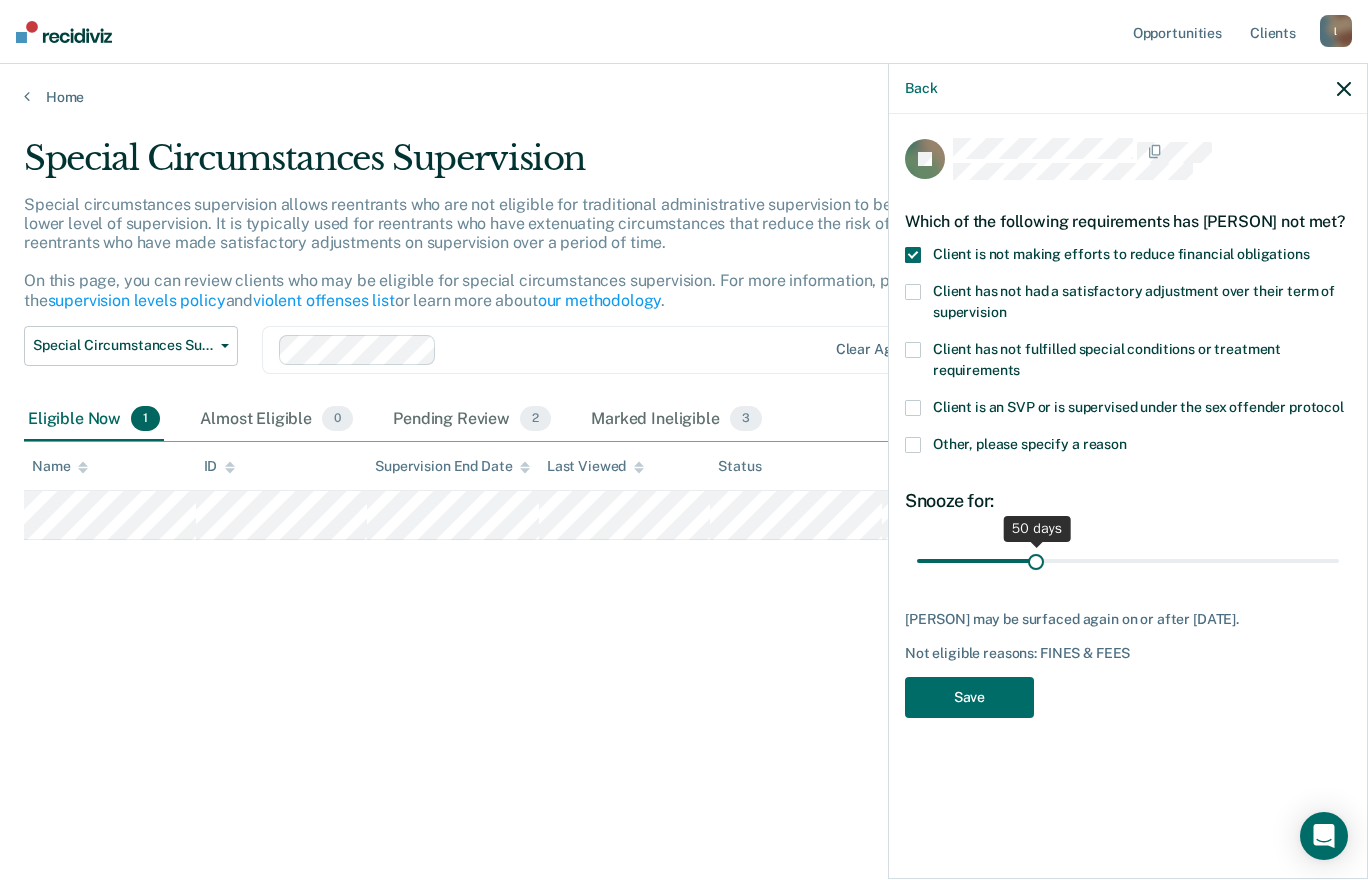 drag, startPoint x: 985, startPoint y: 585, endPoint x: 1037, endPoint y: 589, distance: 52.153618 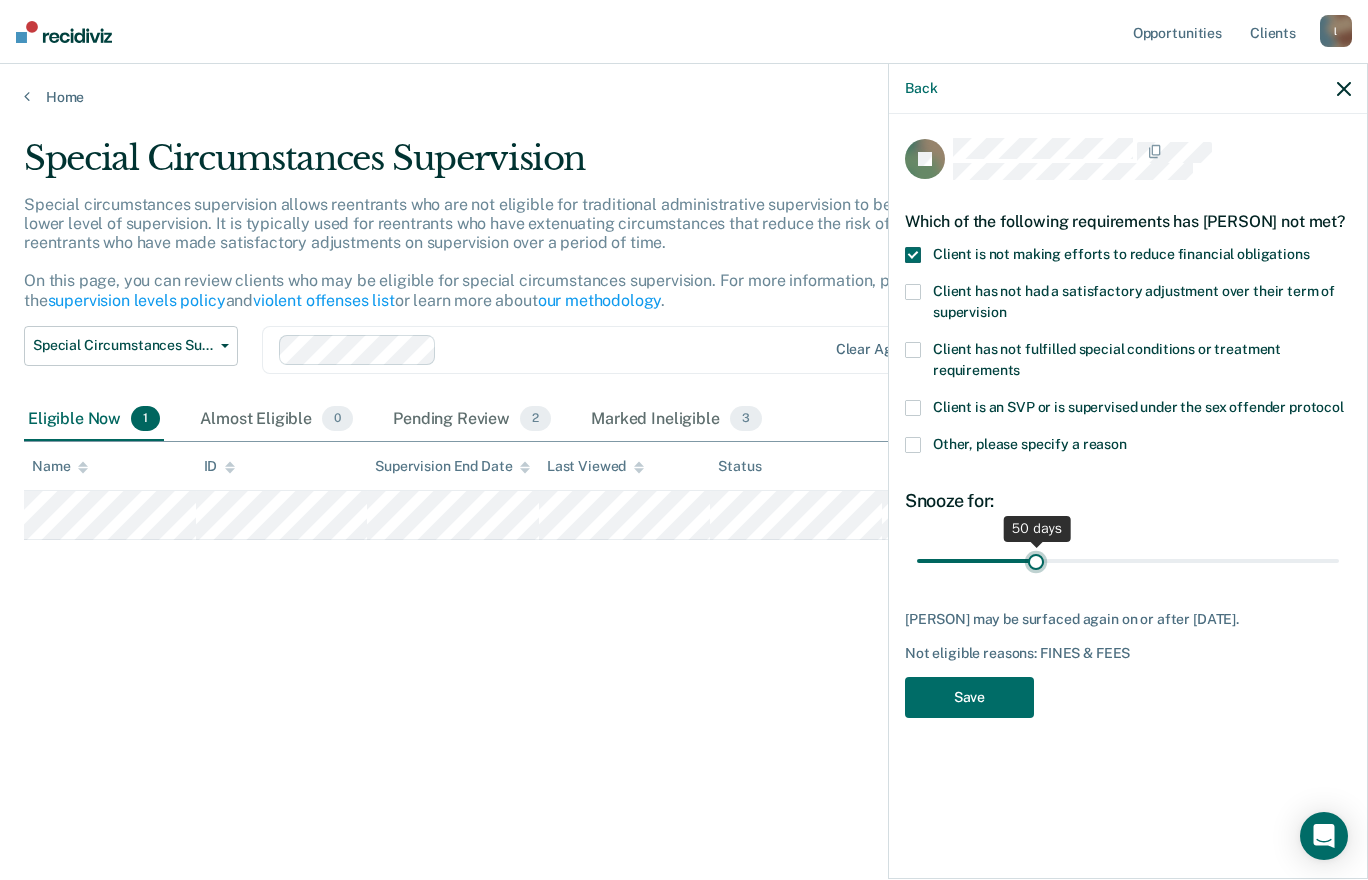 type on "50" 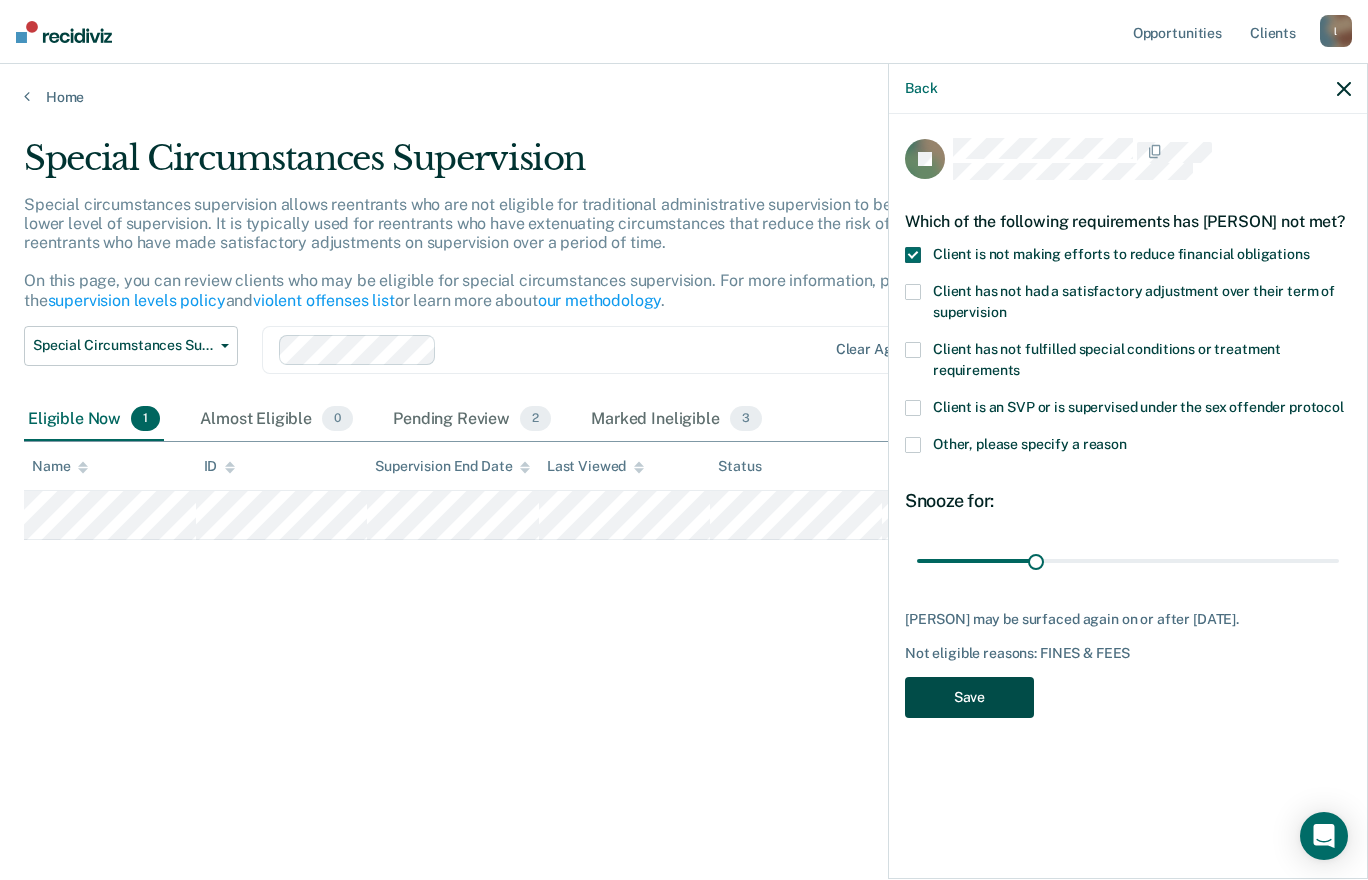 click on "Save" at bounding box center (969, 697) 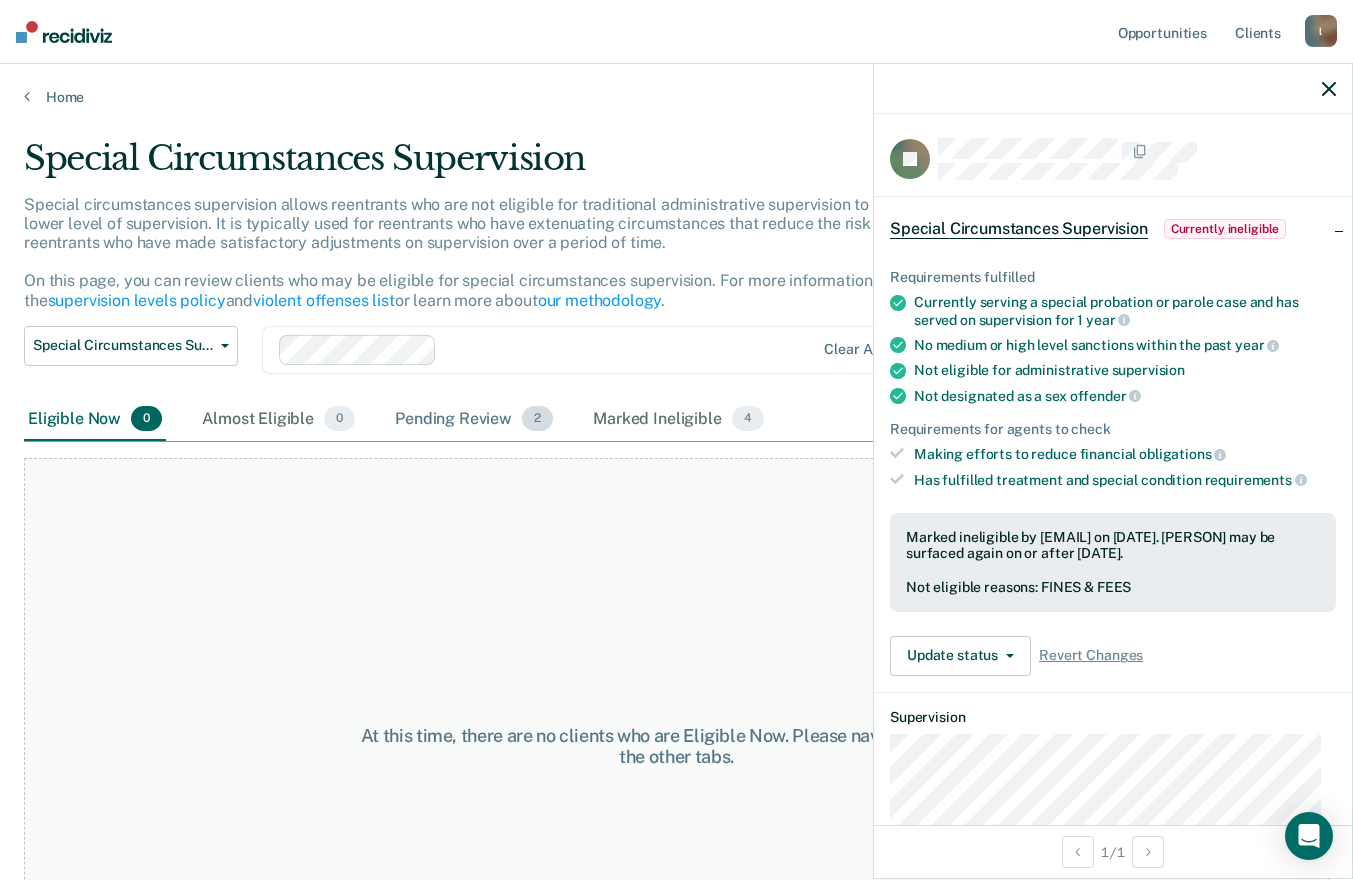 click on "Pending Review 2" at bounding box center (474, 420) 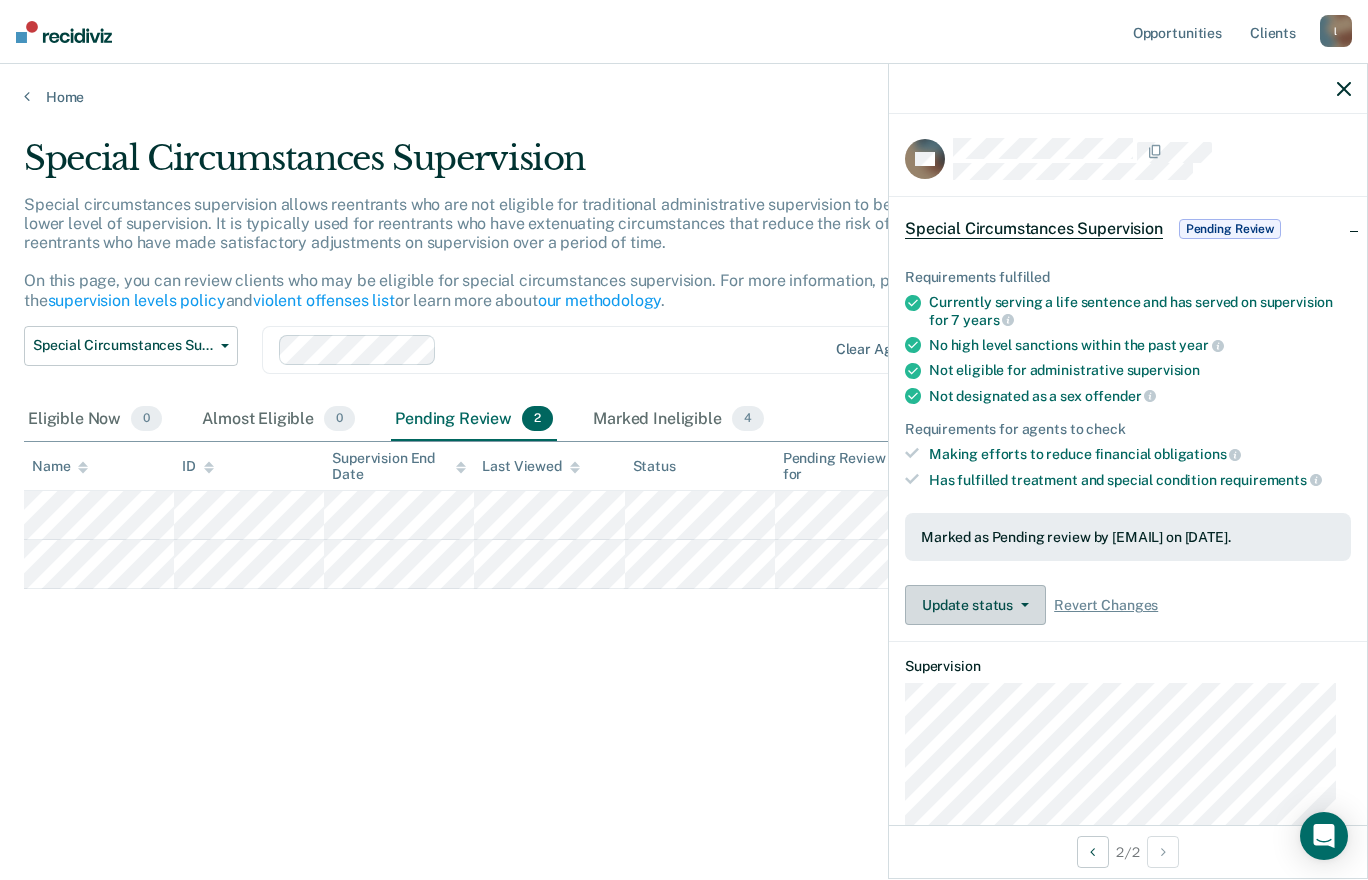 click on "Update status" at bounding box center (975, 605) 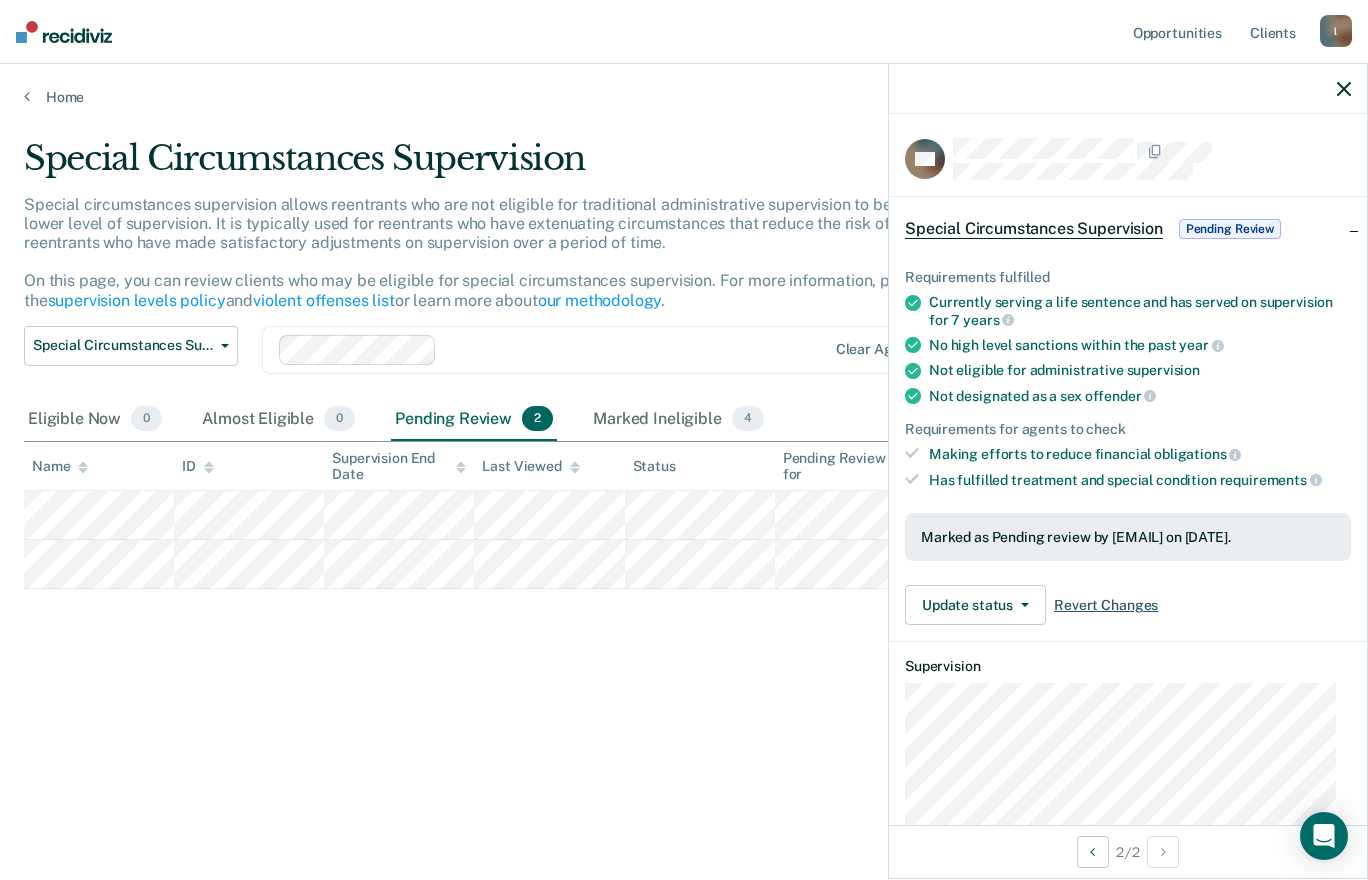 click on "Revert Changes" at bounding box center [1106, 605] 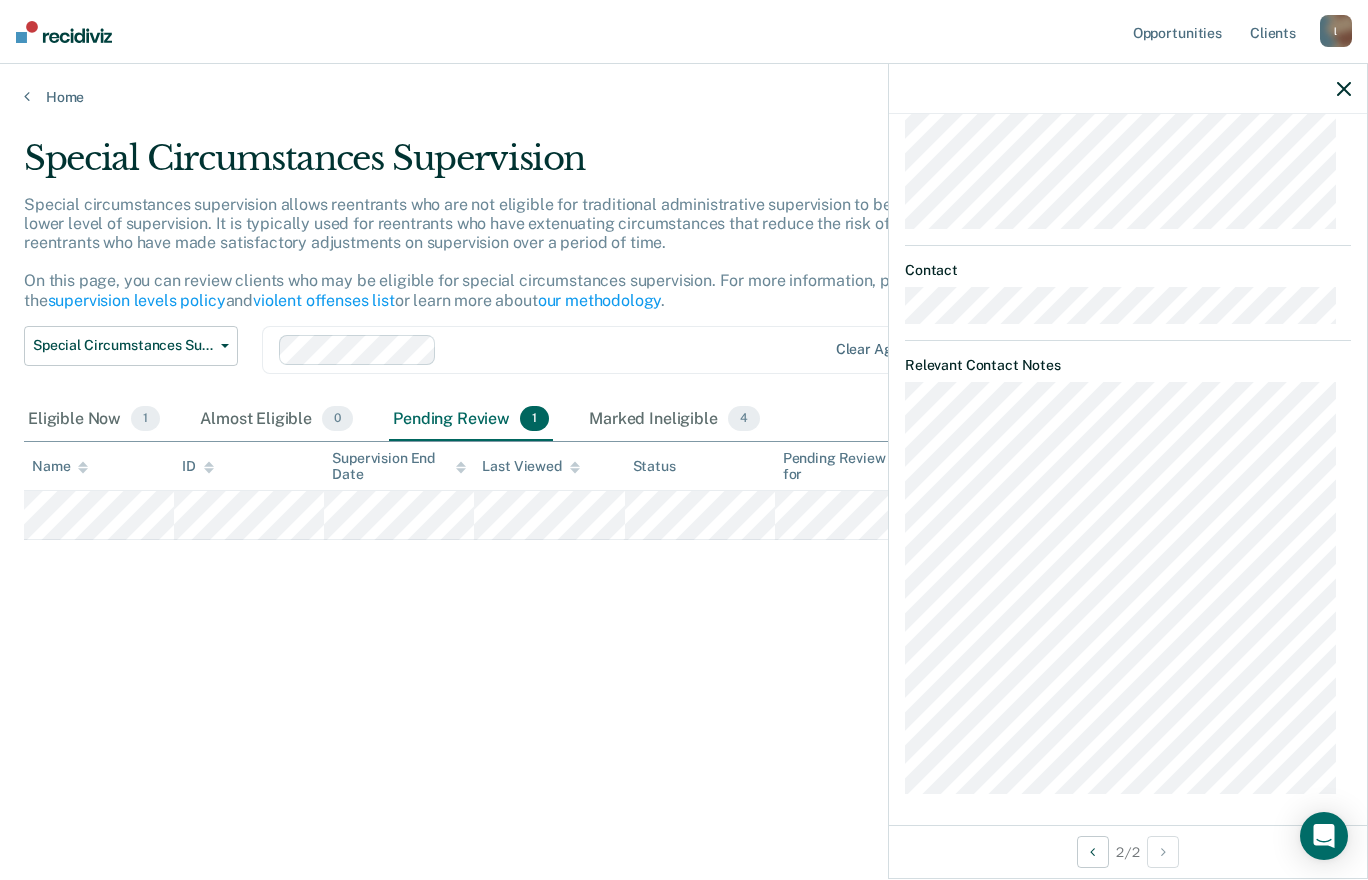 scroll, scrollTop: 554, scrollLeft: 0, axis: vertical 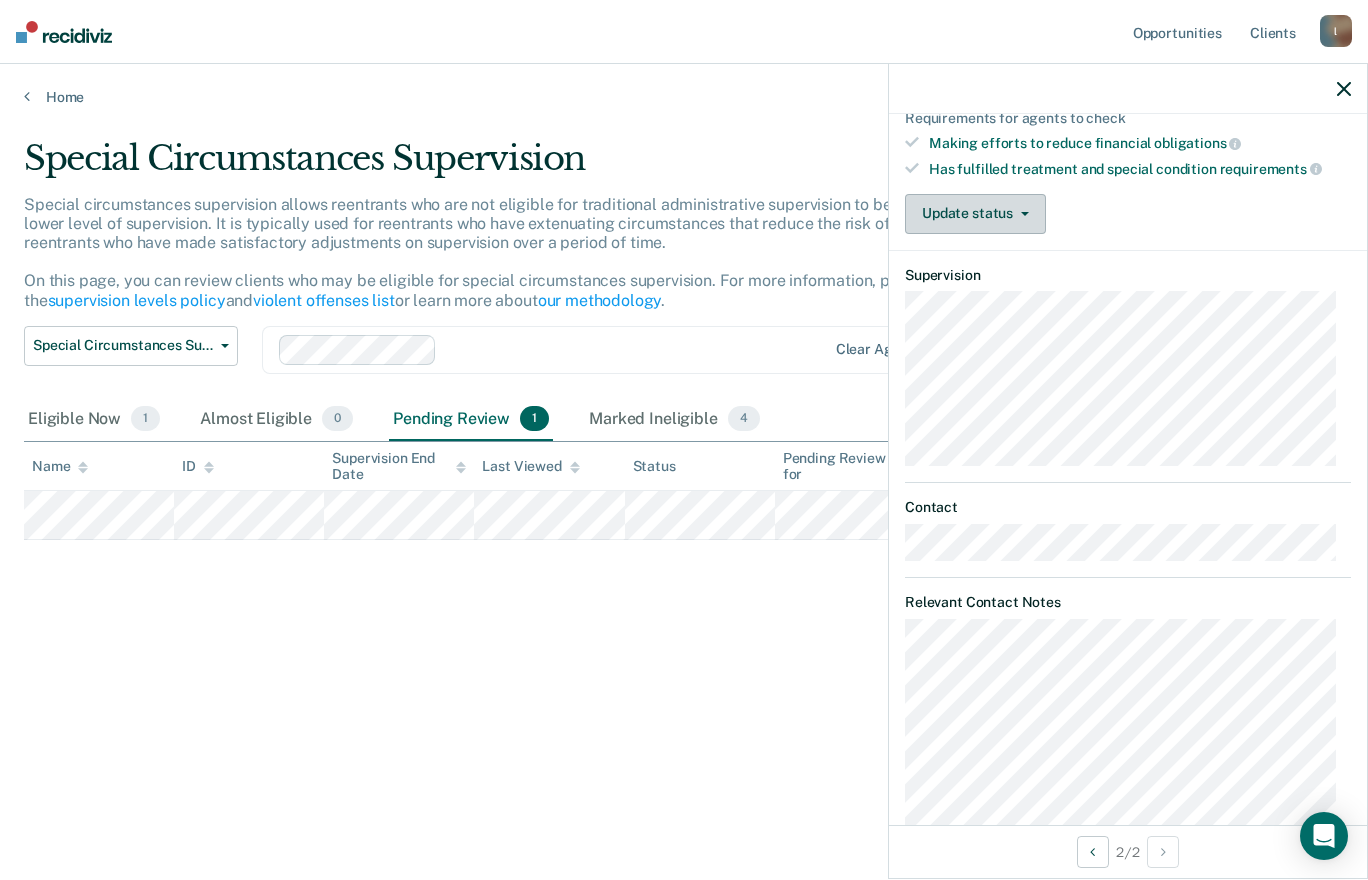 click on "Update status" at bounding box center (975, 214) 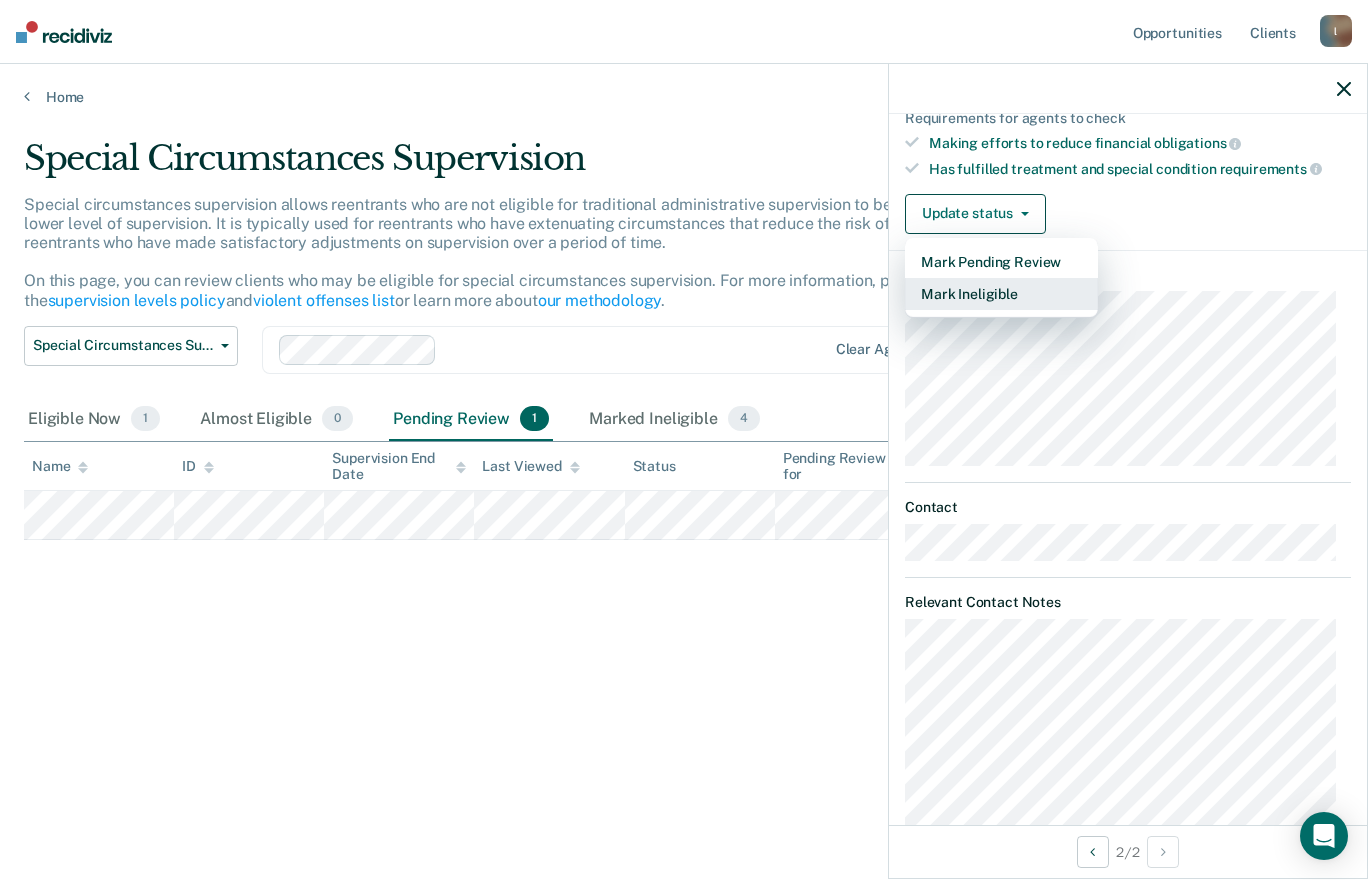 click on "Mark Ineligible" at bounding box center [1001, 294] 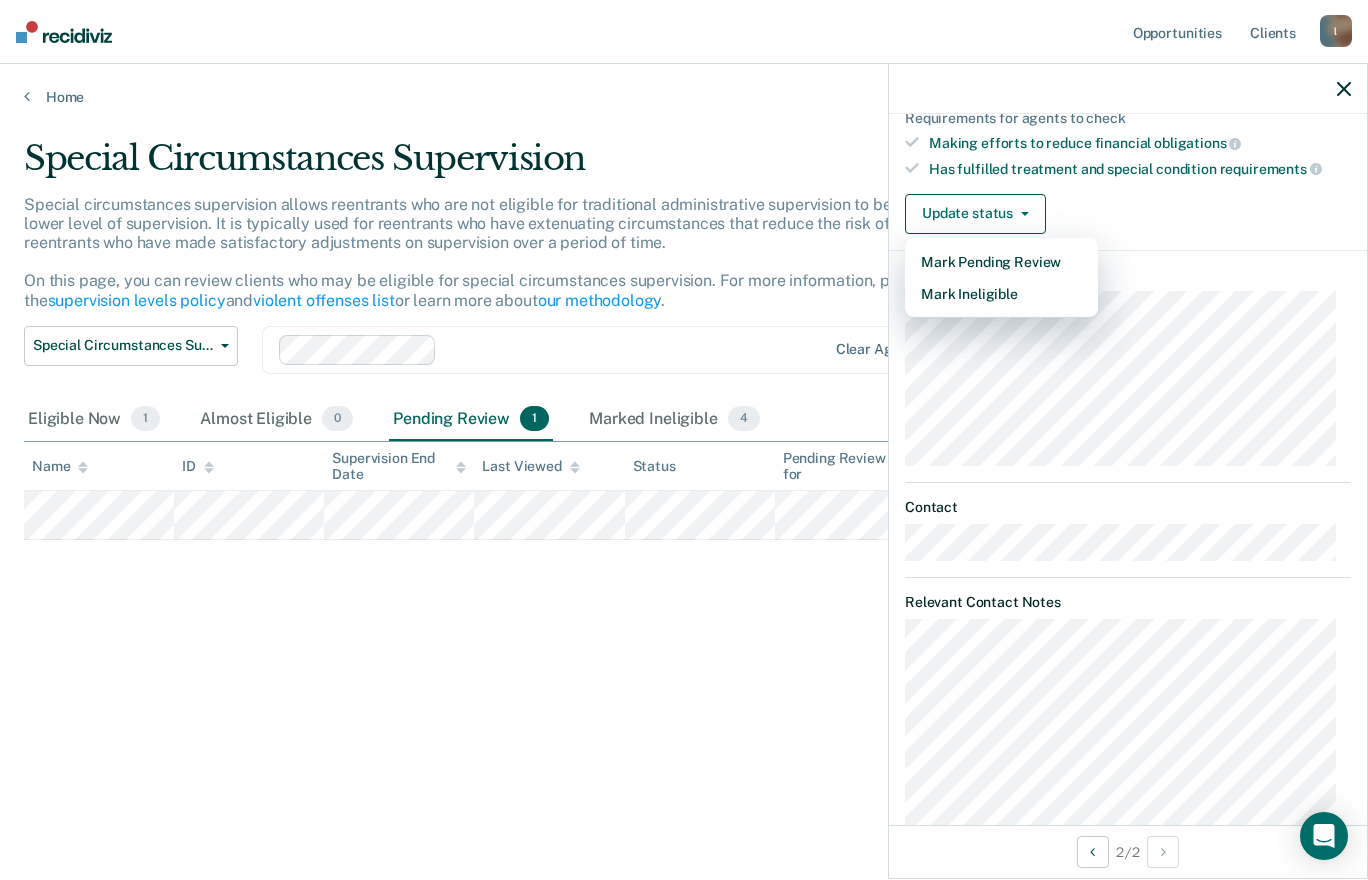 scroll, scrollTop: 0, scrollLeft: 0, axis: both 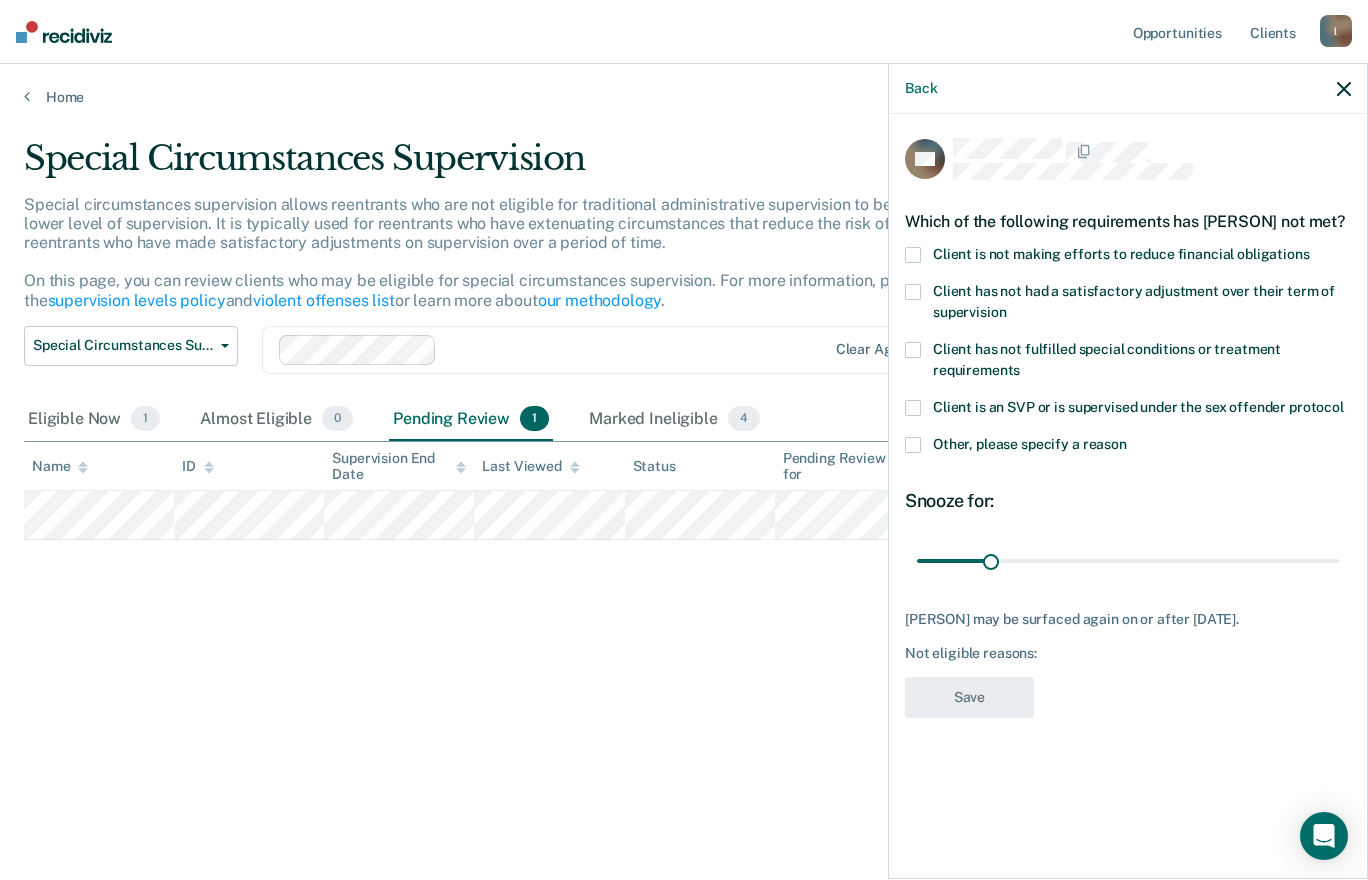 click on "Client is not making efforts to reduce financial obligations" at bounding box center [1121, 254] 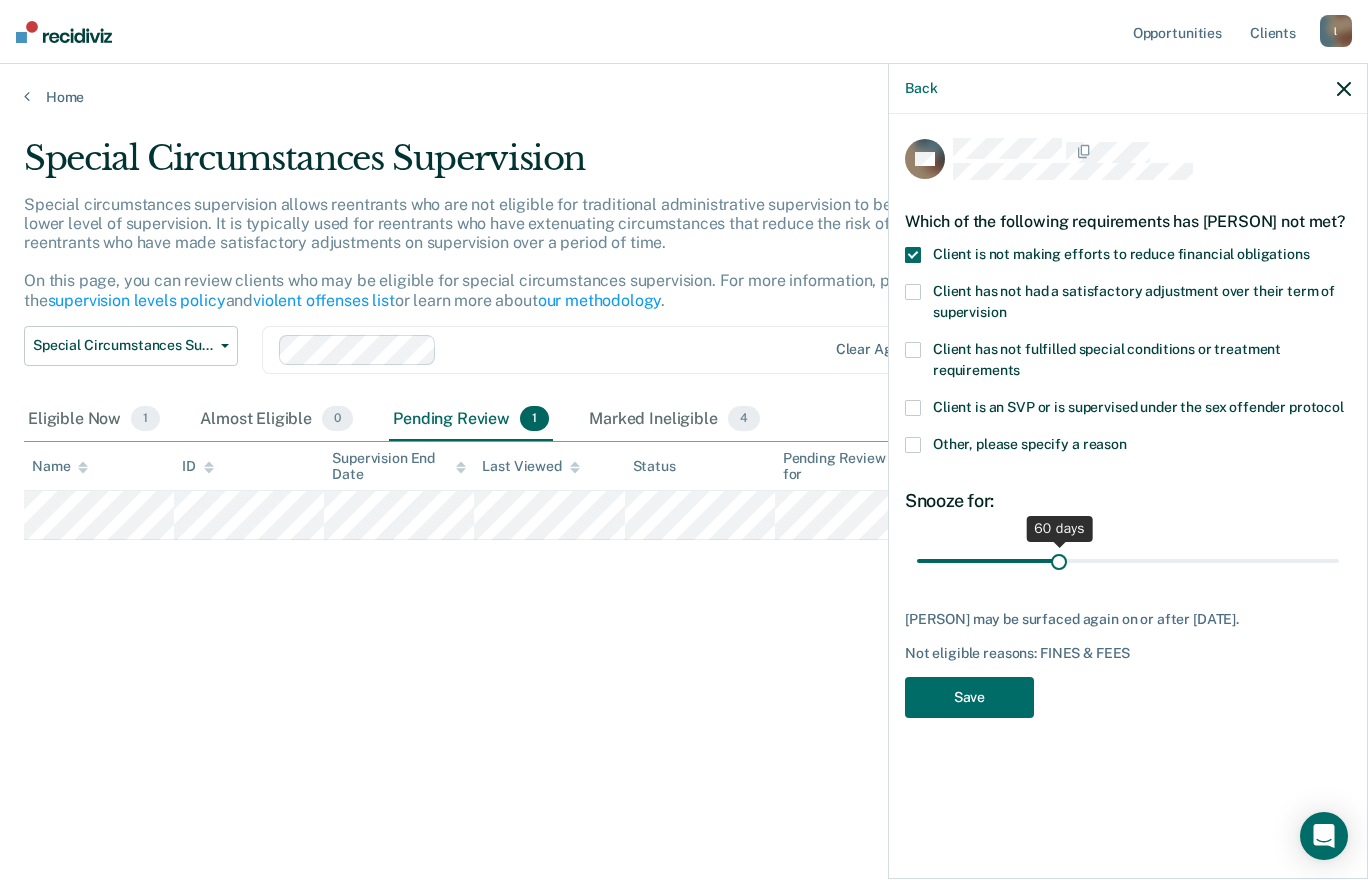 drag, startPoint x: 996, startPoint y: 577, endPoint x: 1058, endPoint y: 585, distance: 62.514 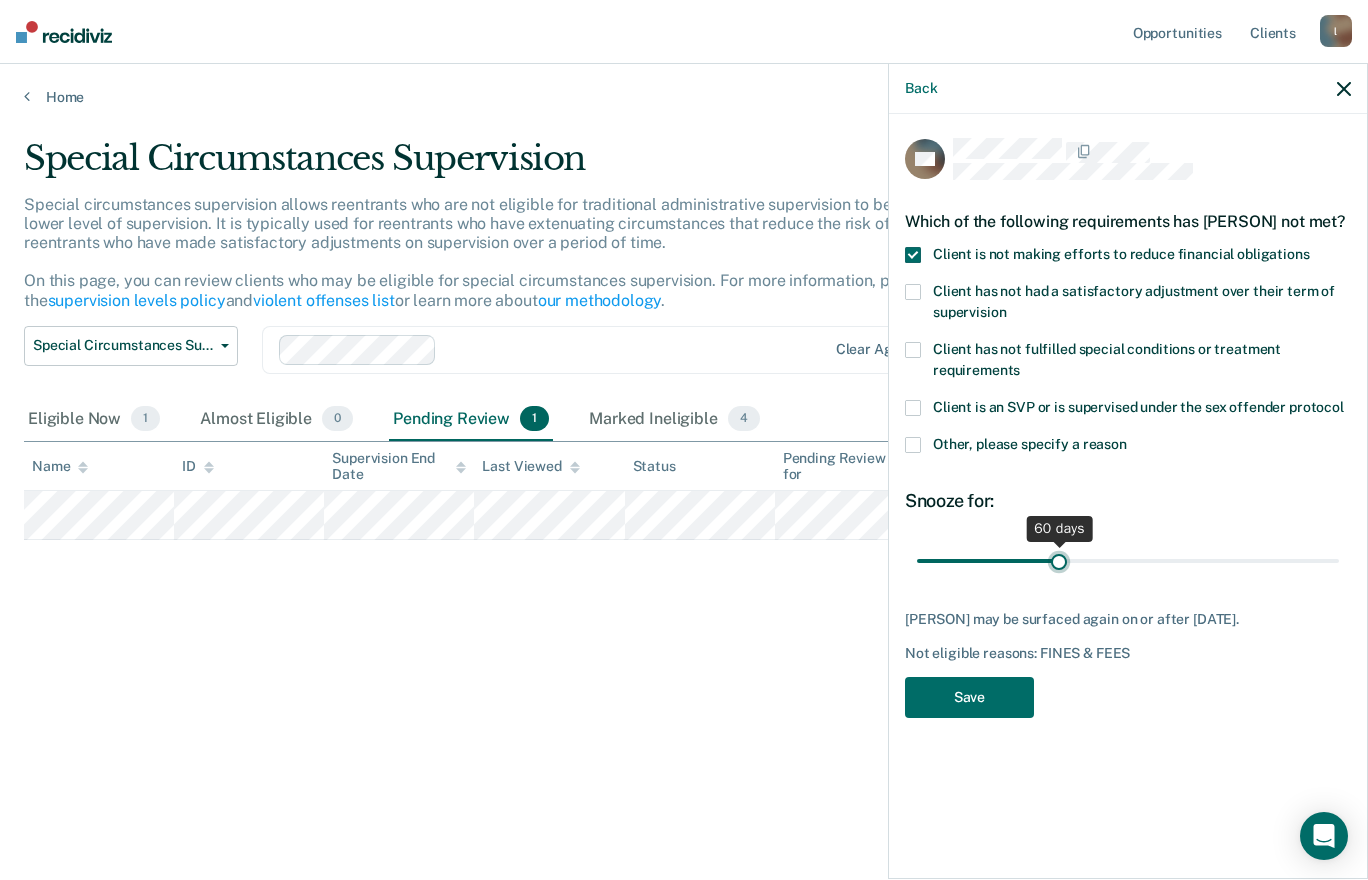 type on "60" 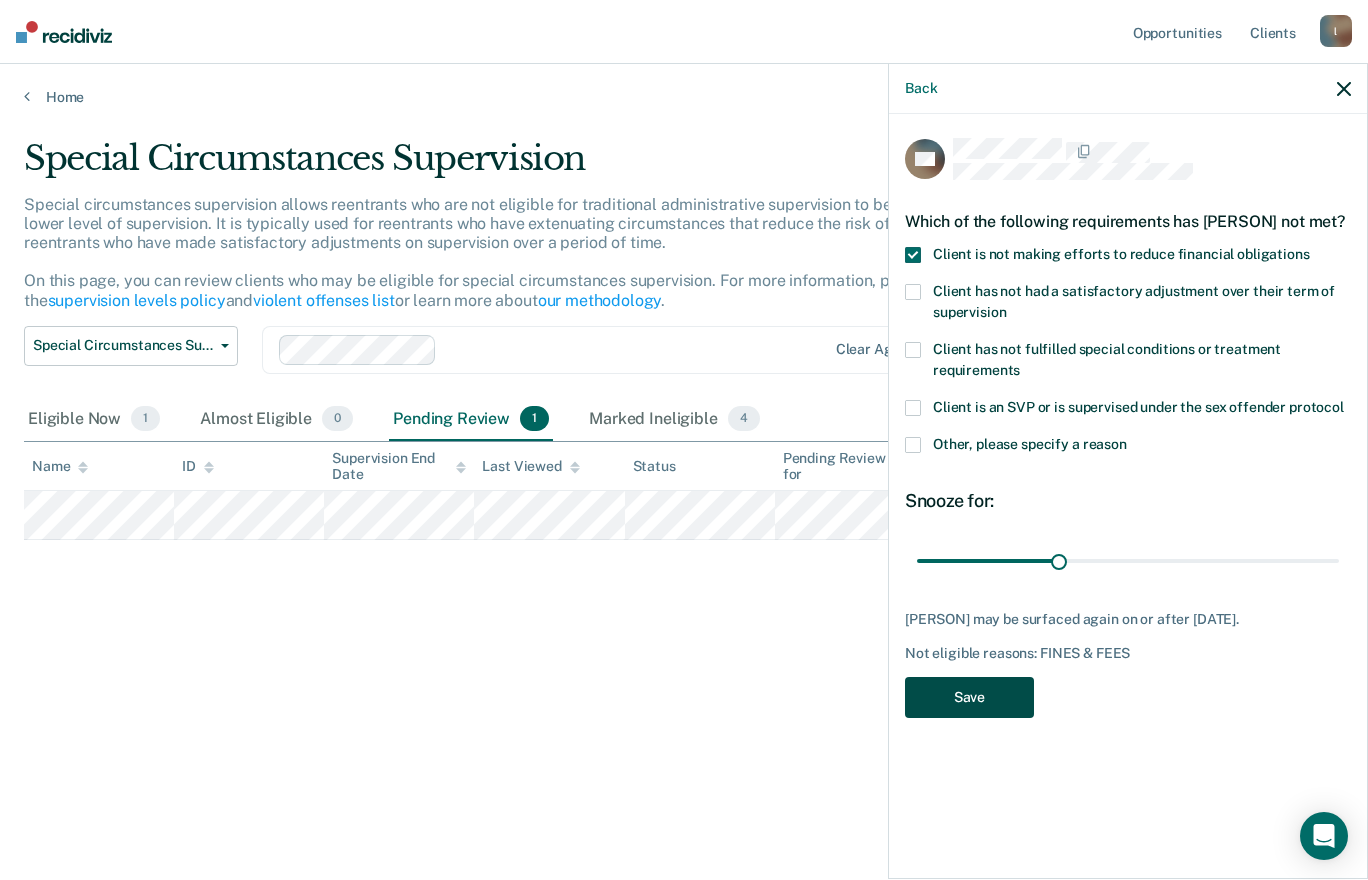click on "Save" at bounding box center [969, 697] 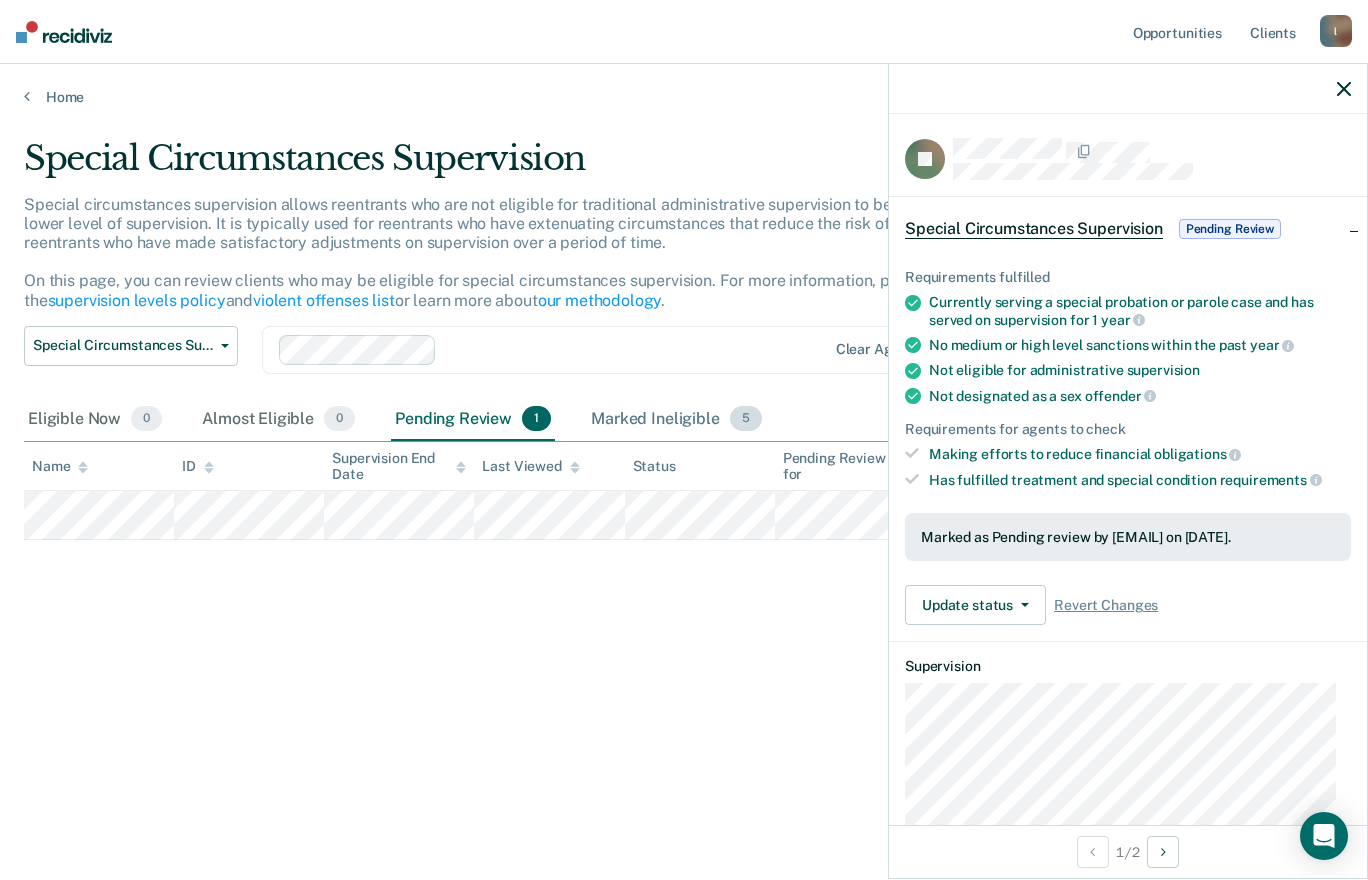 click on "Marked Ineligible 5" at bounding box center [676, 420] 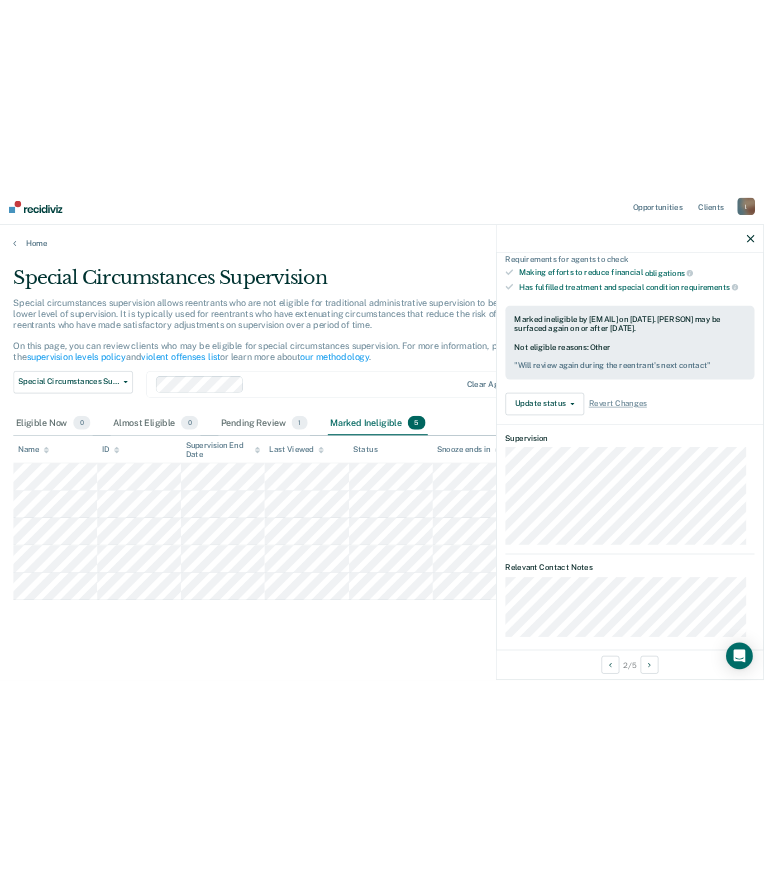 scroll, scrollTop: 319, scrollLeft: 0, axis: vertical 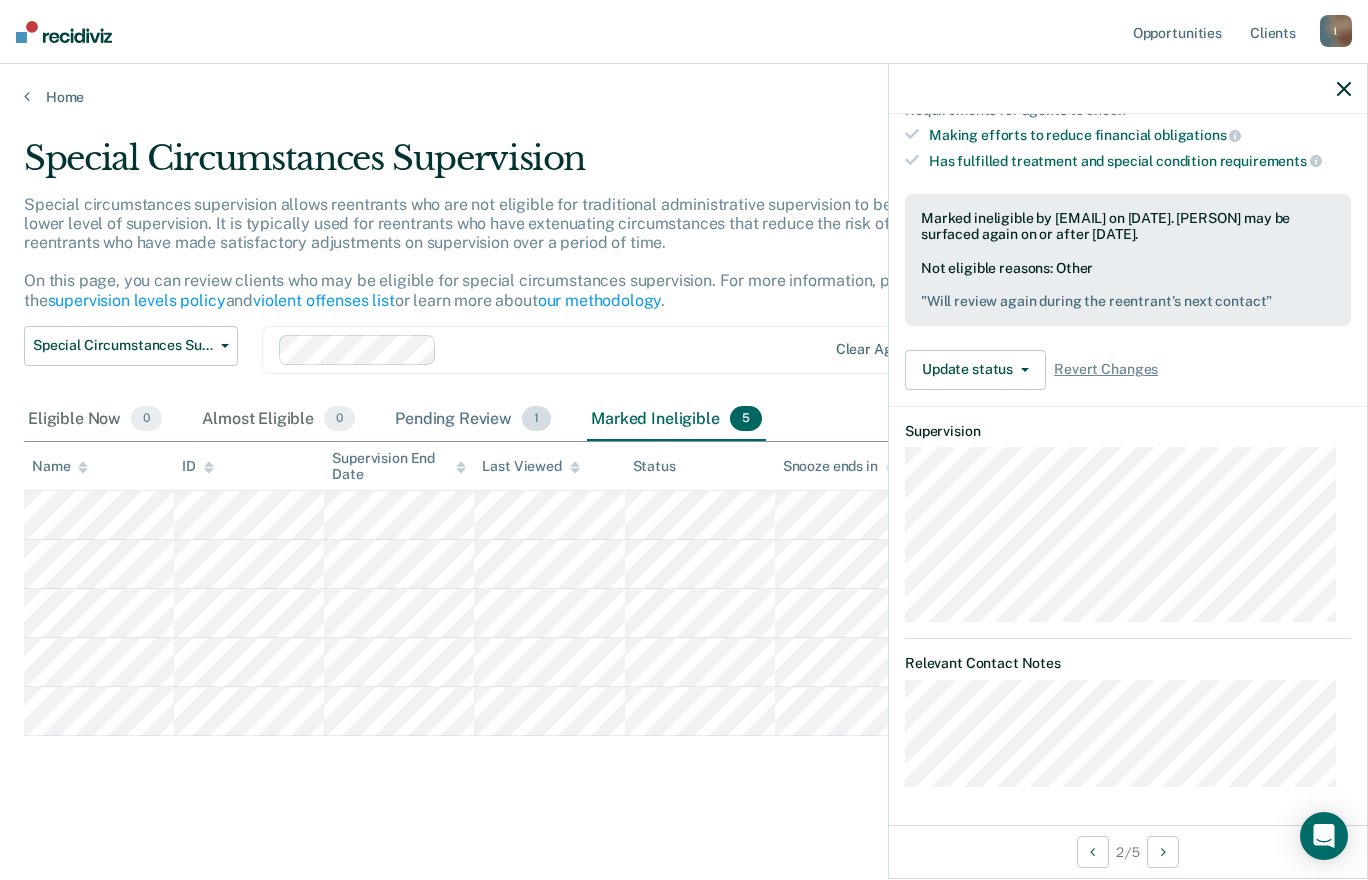 click on "Pending Review 1" at bounding box center [473, 420] 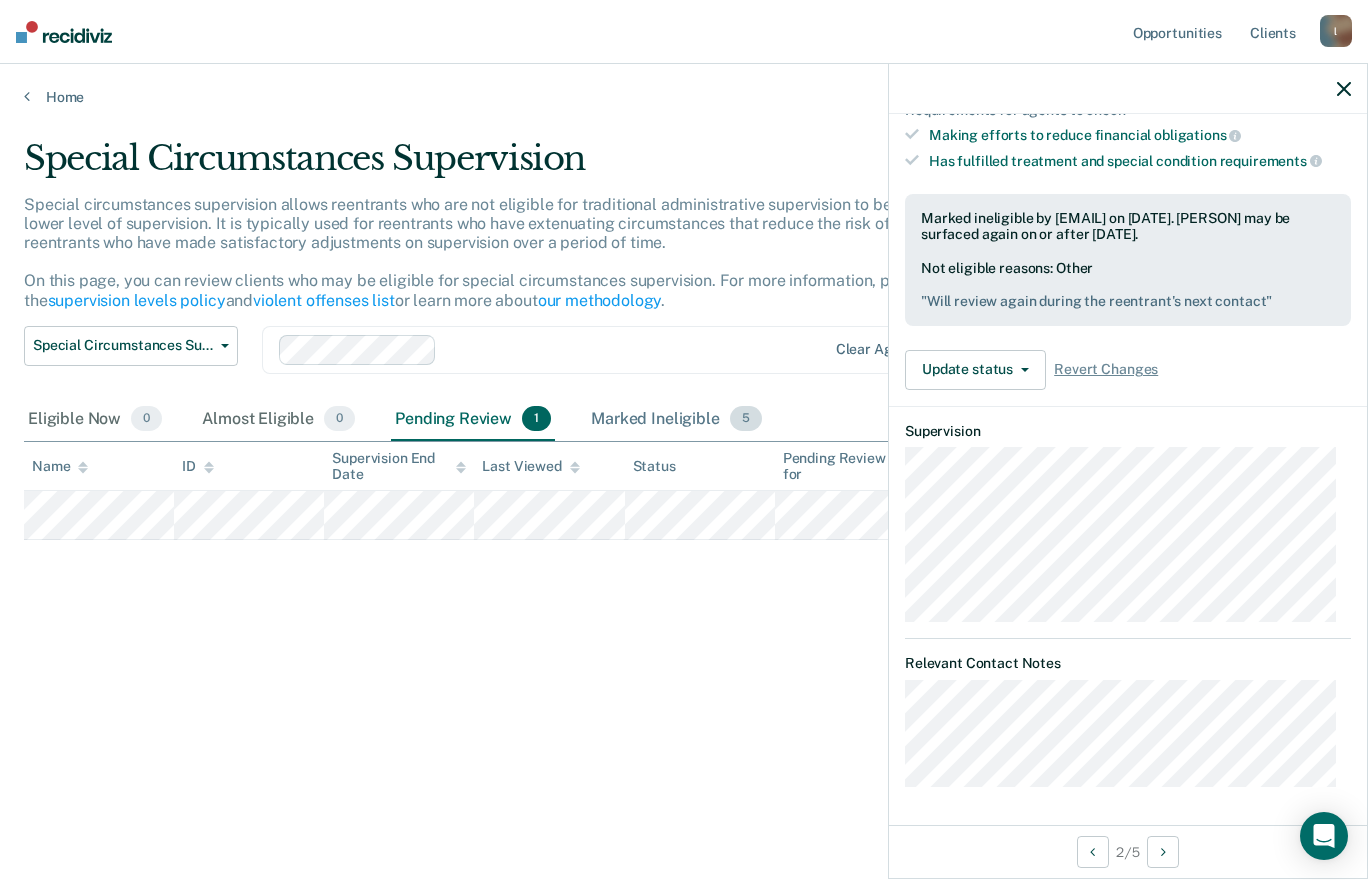 click on "Marked Ineligible 5" at bounding box center (676, 420) 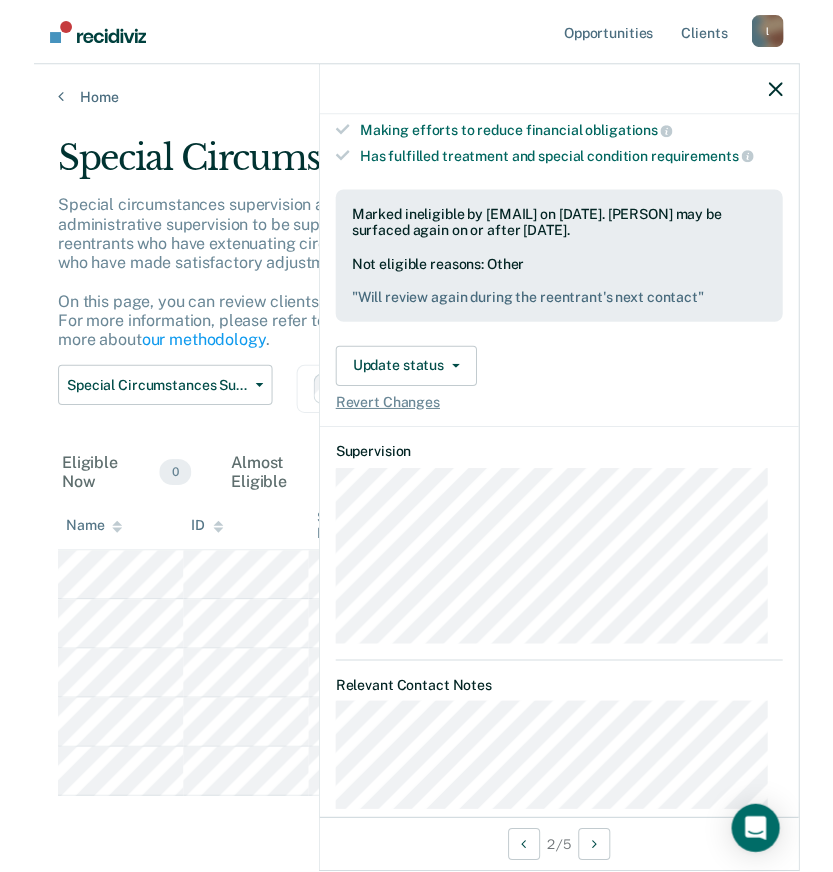 scroll, scrollTop: 354, scrollLeft: 0, axis: vertical 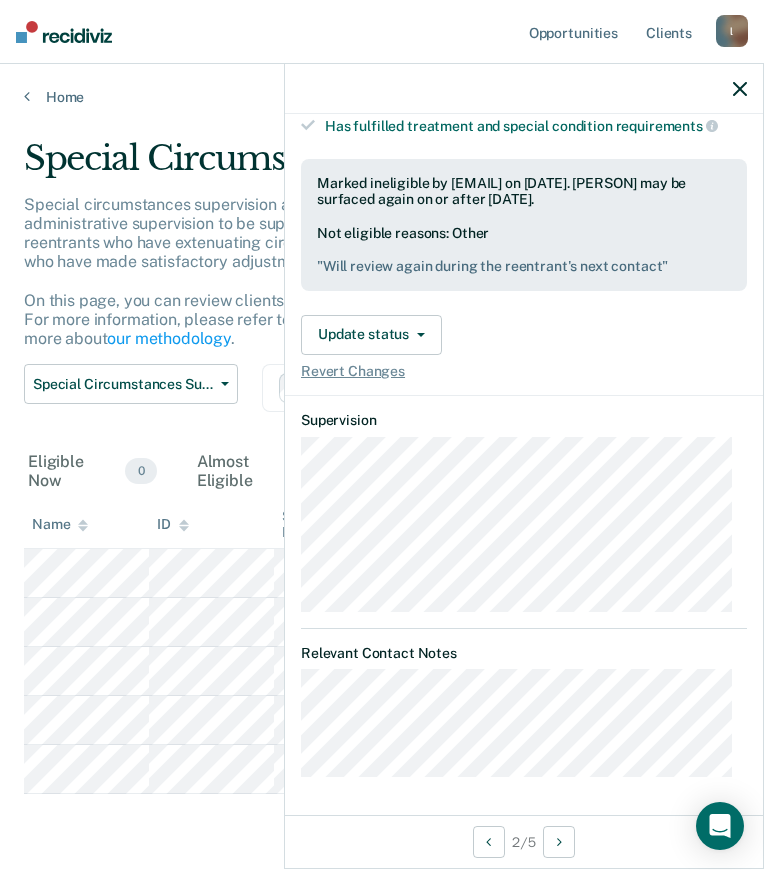 click 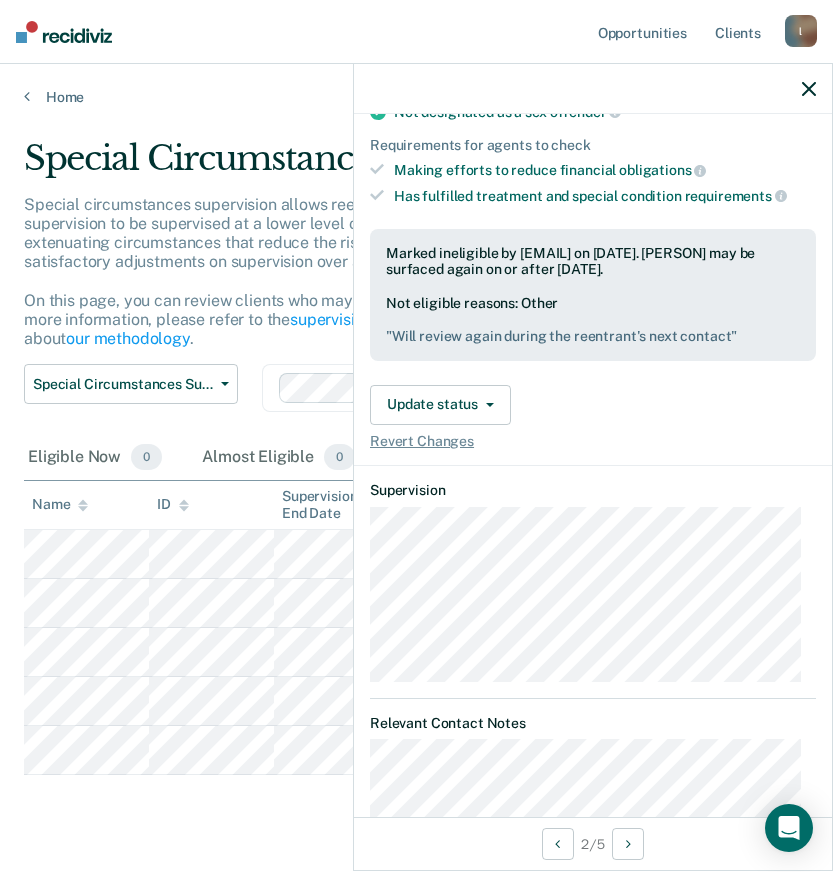 scroll, scrollTop: 286, scrollLeft: 0, axis: vertical 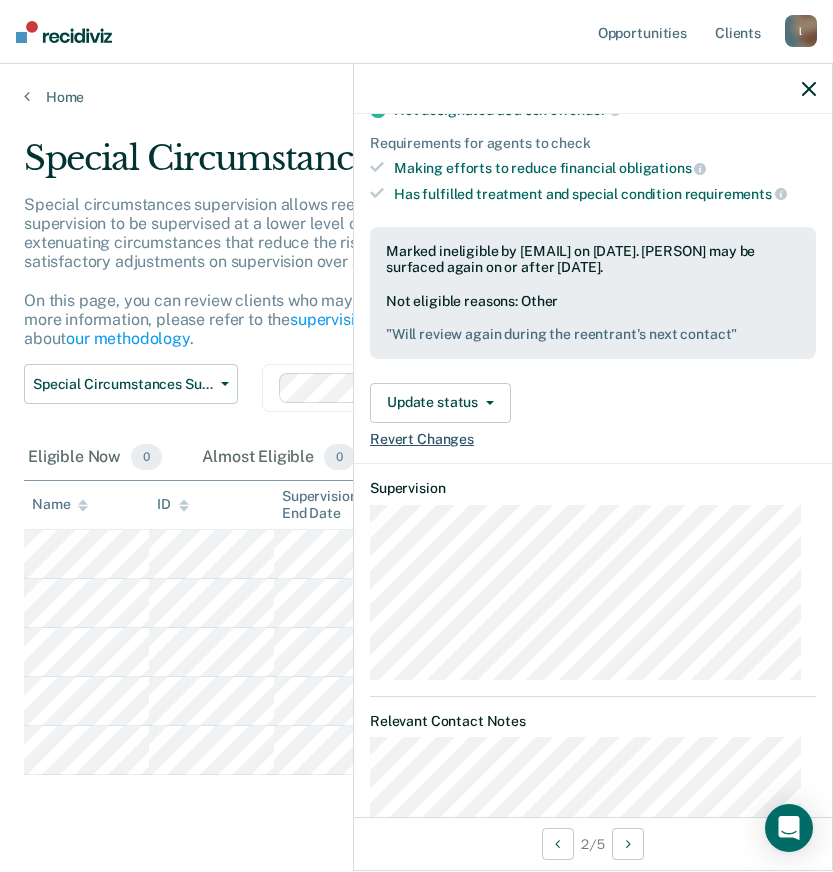click on "Revert Changes" at bounding box center [422, 439] 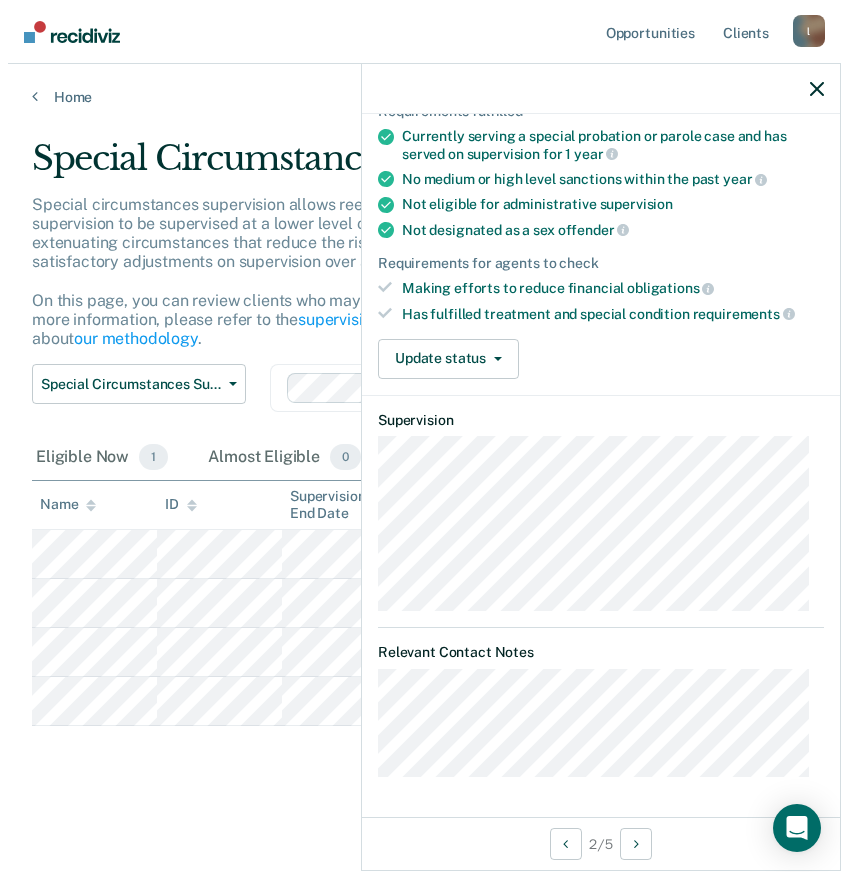 scroll, scrollTop: 163, scrollLeft: 0, axis: vertical 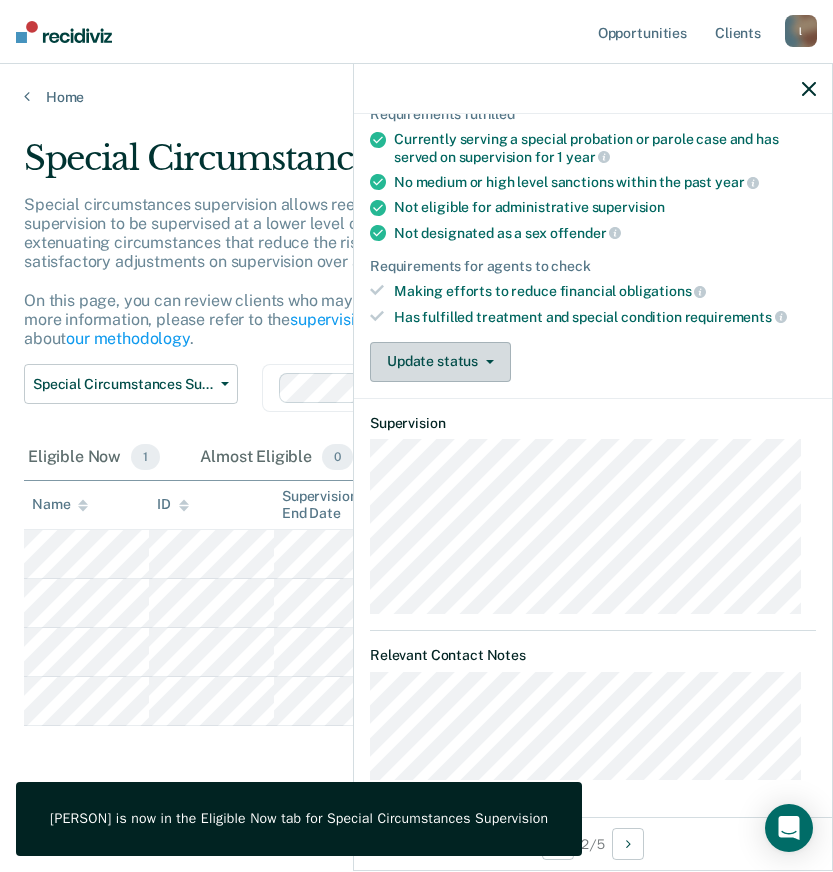 click on "Update status" at bounding box center (440, 362) 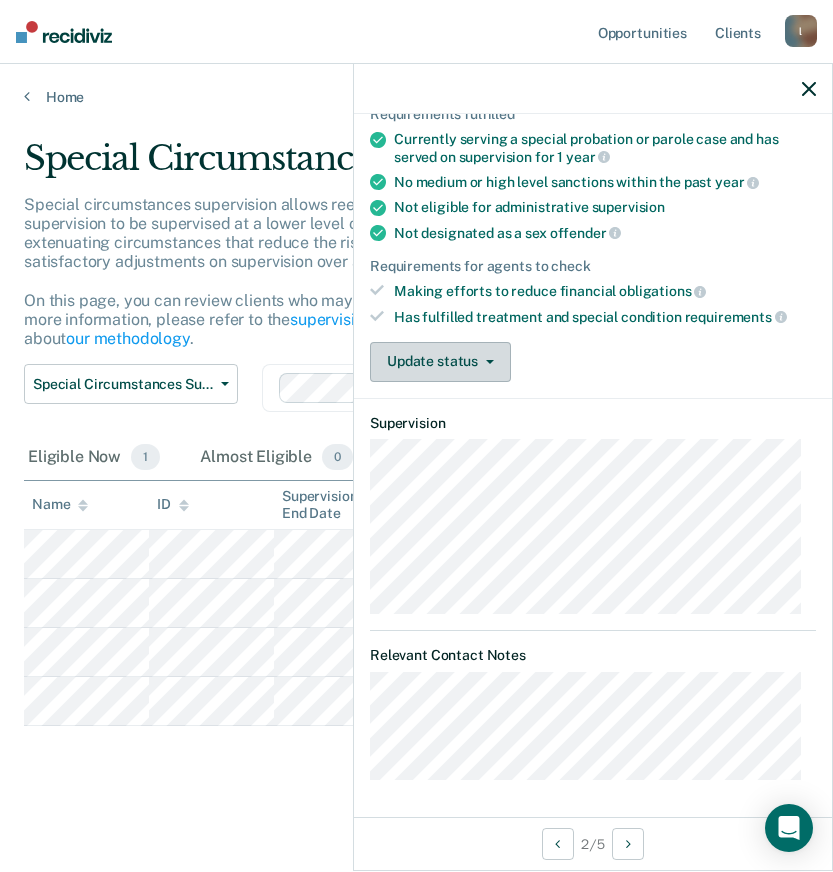 click on "Update status" at bounding box center [440, 362] 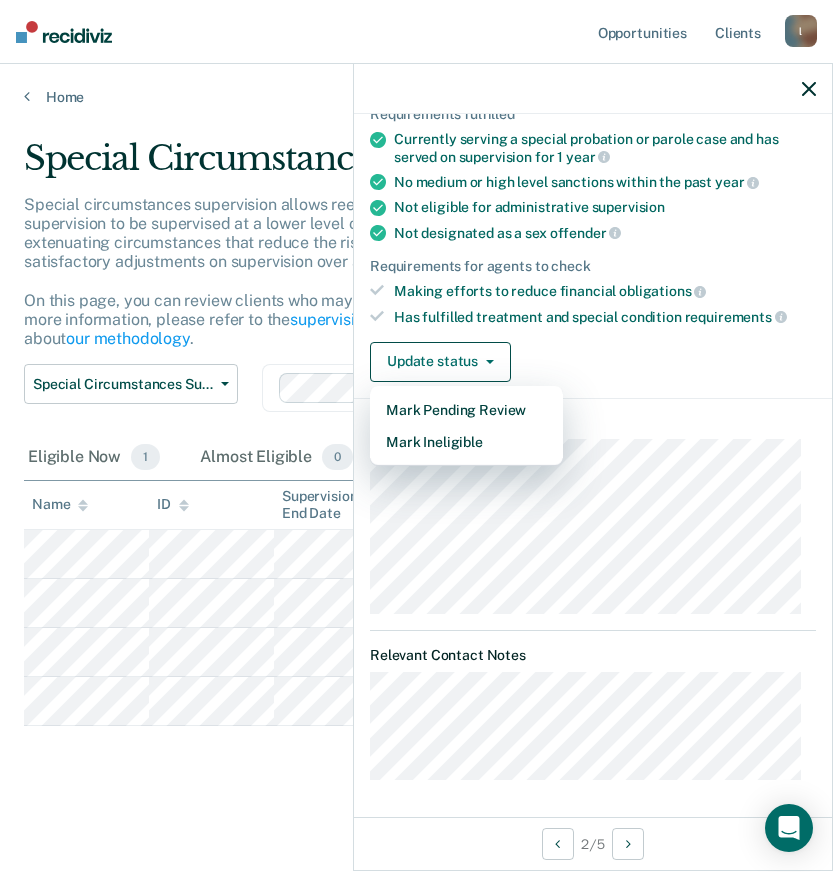 click 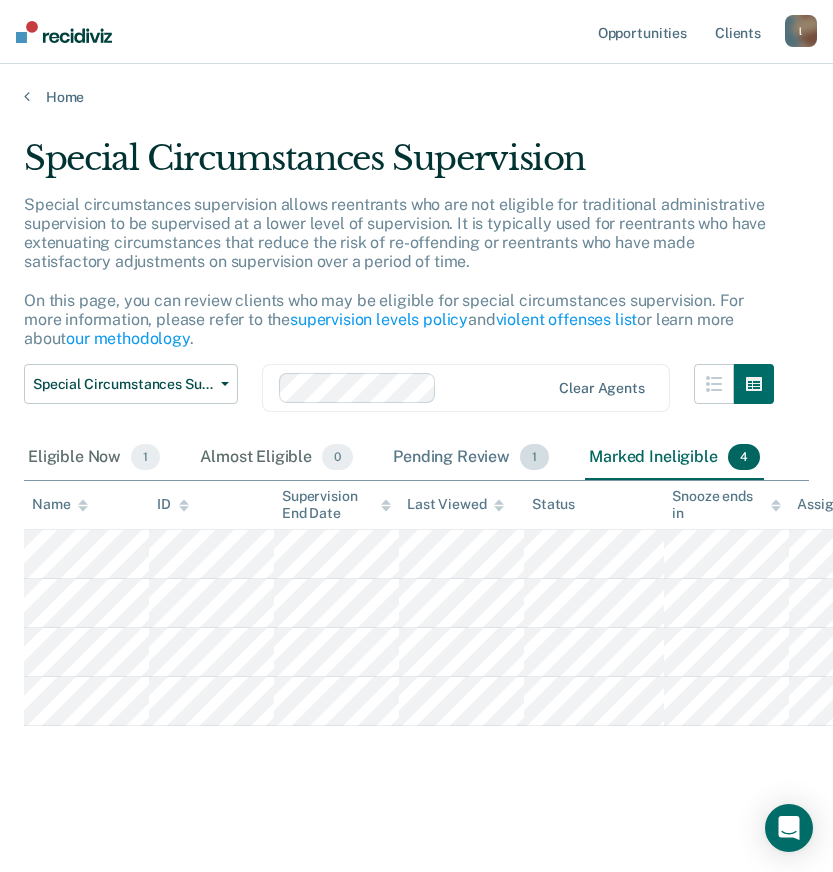 click on "Pending Review 1" at bounding box center [471, 458] 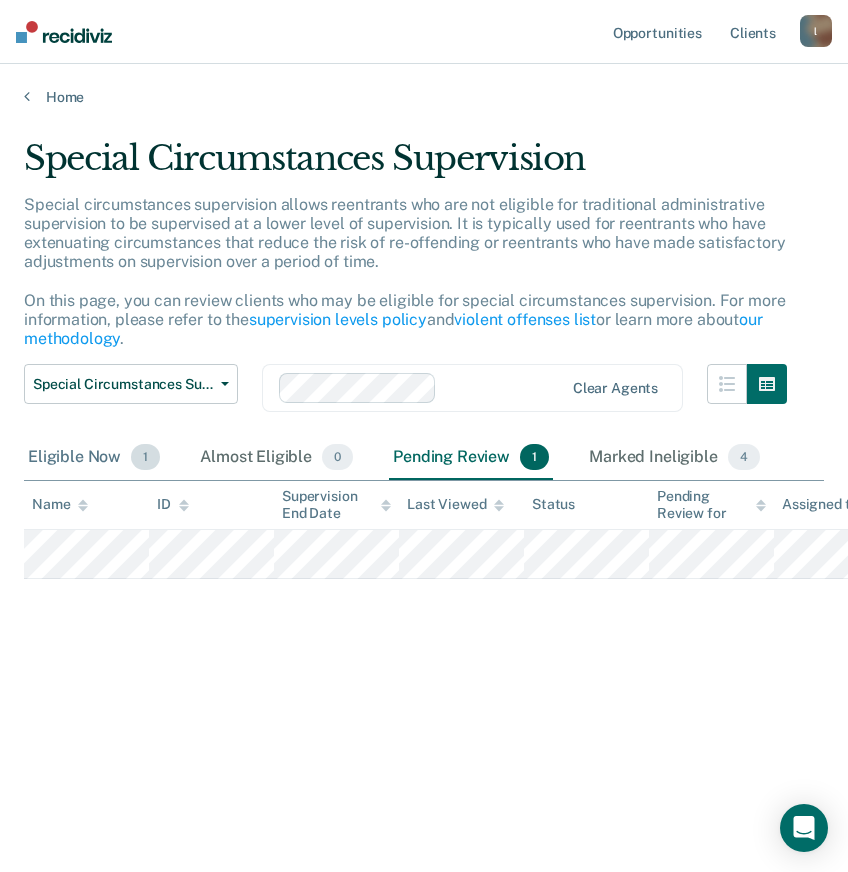 click on "Eligible Now 1" at bounding box center [94, 458] 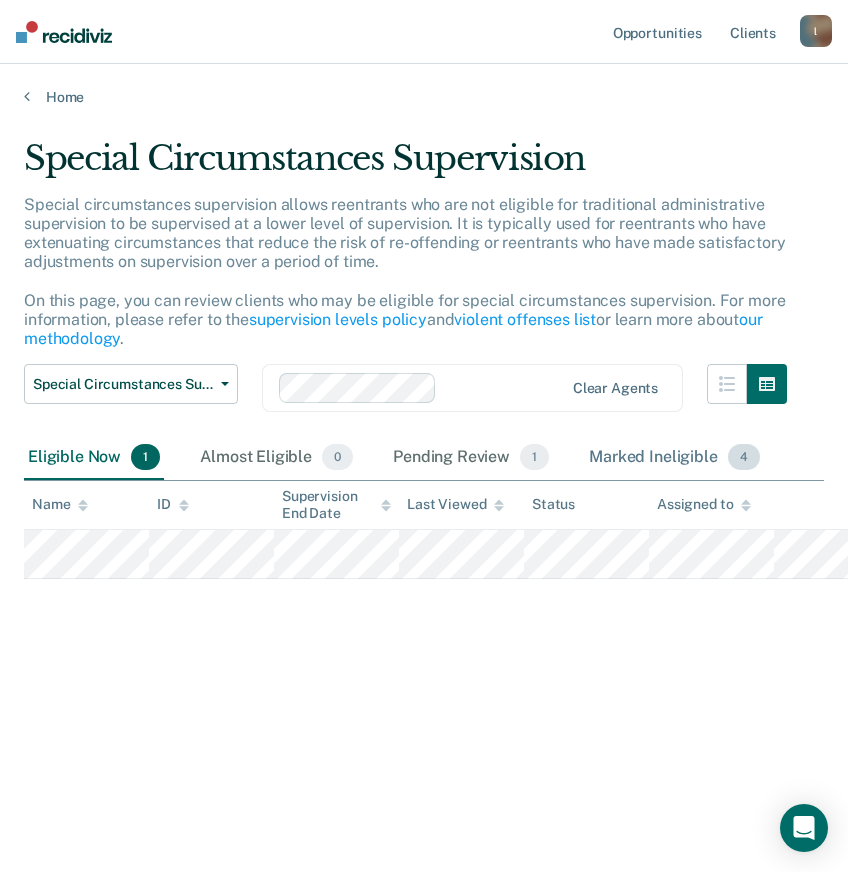 click on "Marked Ineligible 4" at bounding box center [674, 458] 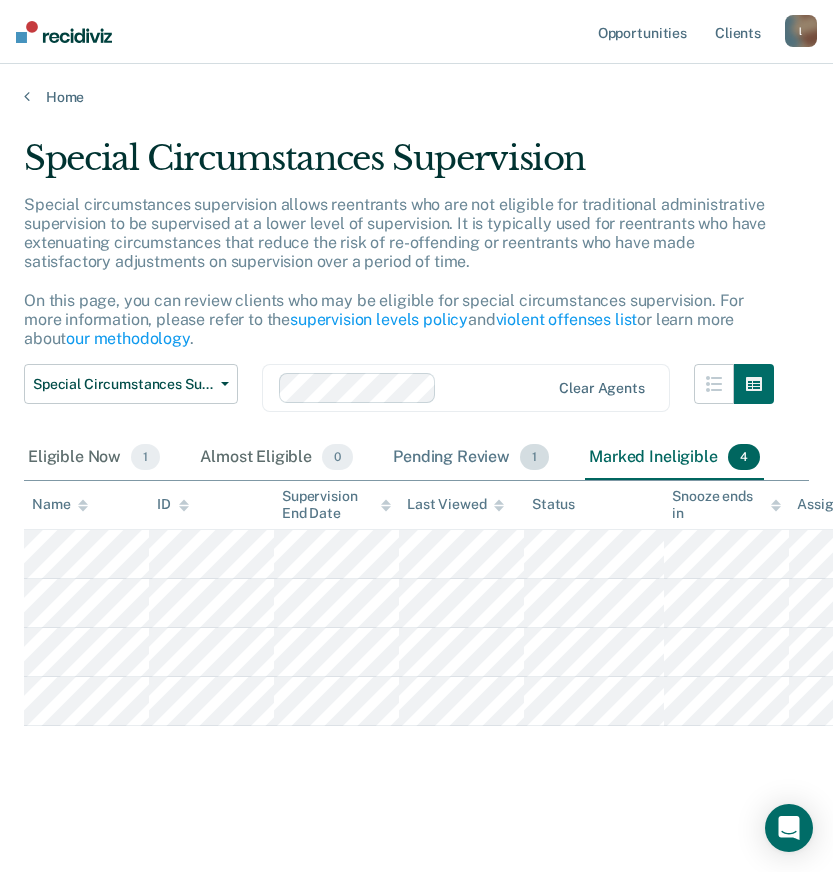 click on "Pending Review 1" at bounding box center [471, 458] 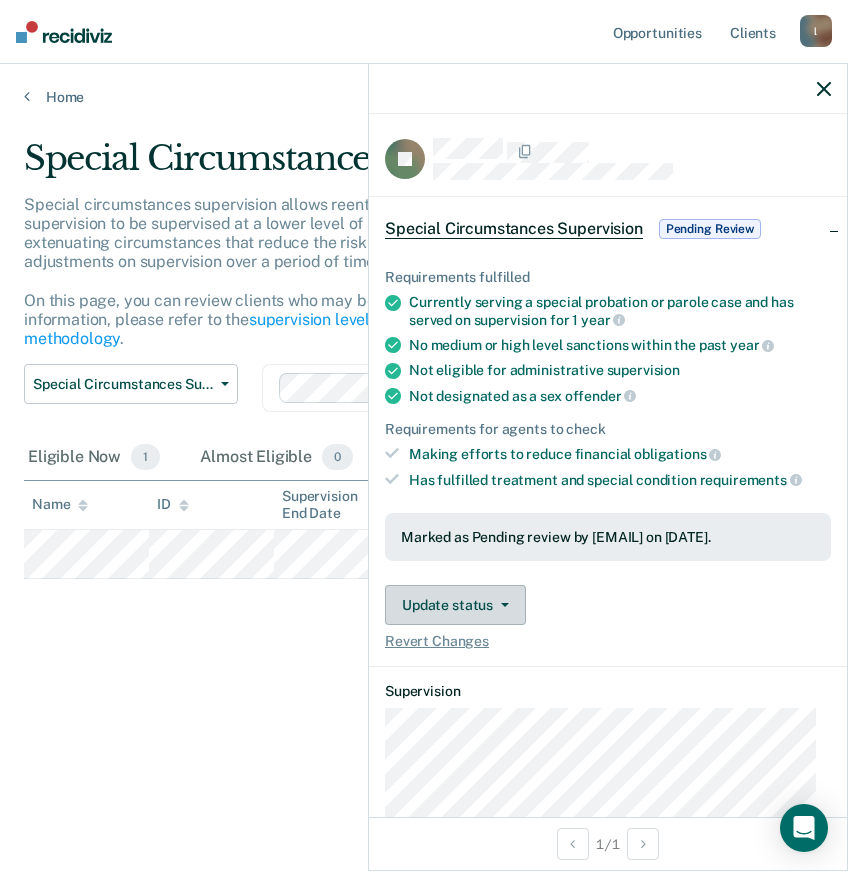 click on "Update status" at bounding box center [455, 605] 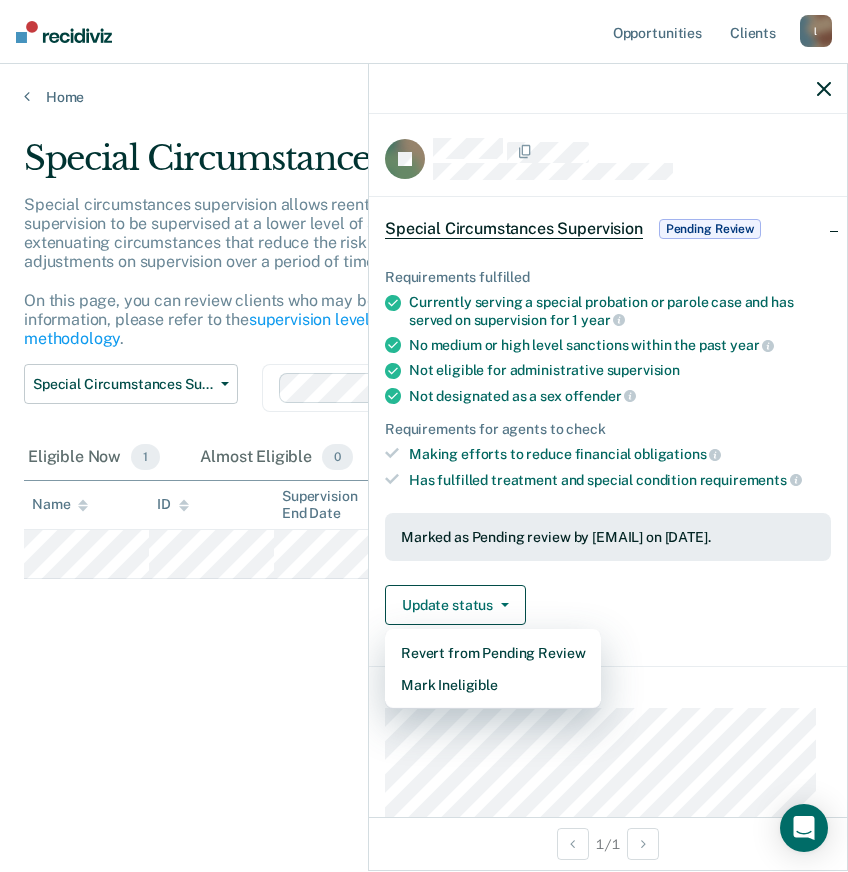 click on "Special Circumstances Supervision   Special circumstances supervision allows reentrants who are not eligible for traditional administrative supervision to be supervised at a lower level of supervision. It is typically used for reentrants who have extenuating circumstances that reduce the risk of re-offending or reentrants who have made satisfactory adjustments on supervision over a period of time. On this page, you can review clients who may be eligible for special circumstances supervision. For more information, please refer to the  supervision levels policy  and  violent offenses list  or learn more about  our methodology .  Special Circumstances Supervision Administrative Supervision Special Circumstances Supervision Clear   agents Eligible Now 1 Almost Eligible 0 Pending Review 1 Marked Ineligible 4
To pick up a draggable item, press the space bar.
While dragging, use the arrow keys to move the item.
Press space again to drop the item in its new position, or press escape to cancel.
Name ID" at bounding box center [424, 430] 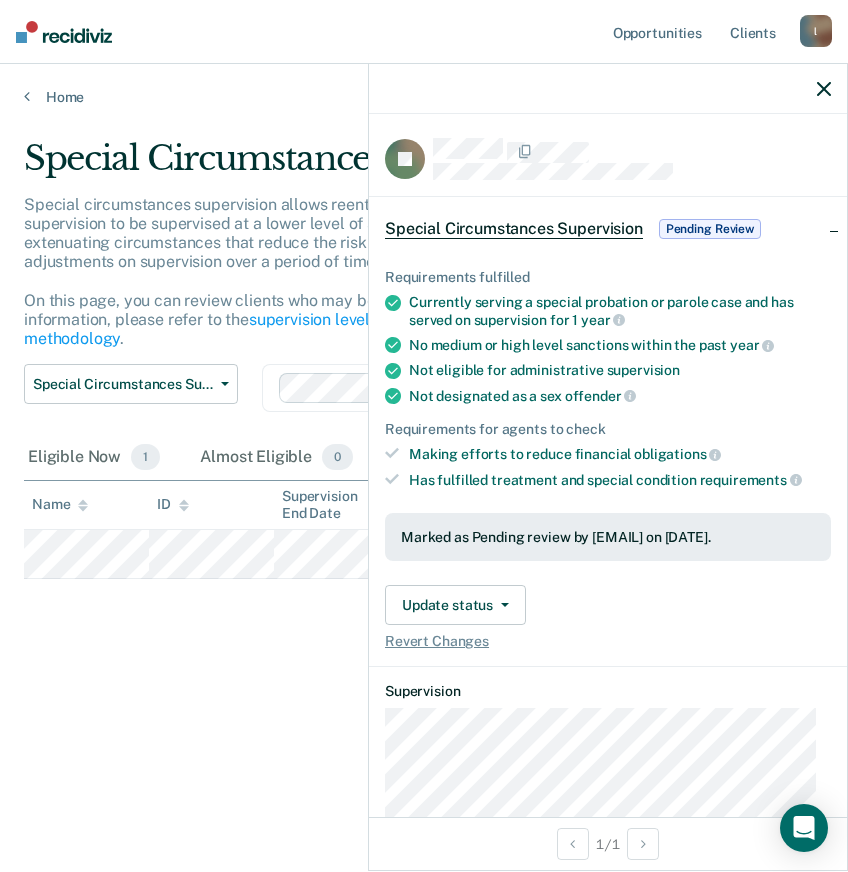 click on "Special Circumstances Supervision   Special circumstances supervision allows reentrants who are not eligible for traditional administrative supervision to be supervised at a lower level of supervision. It is typically used for reentrants who have extenuating circumstances that reduce the risk of re-offending or reentrants who have made satisfactory adjustments on supervision over a period of time. On this page, you can review clients who may be eligible for special circumstances supervision. For more information, please refer to the  supervision levels policy  and  violent offenses list  or learn more about  our methodology .  Special Circumstances Supervision Administrative Supervision Special Circumstances Supervision Clear   agents Eligible Now 1 Almost Eligible 0 Pending Review 1 Marked Ineligible 4
To pick up a draggable item, press the space bar.
While dragging, use the arrow keys to move the item.
Press space again to drop the item in its new position, or press escape to cancel.
Name ID" at bounding box center [424, 430] 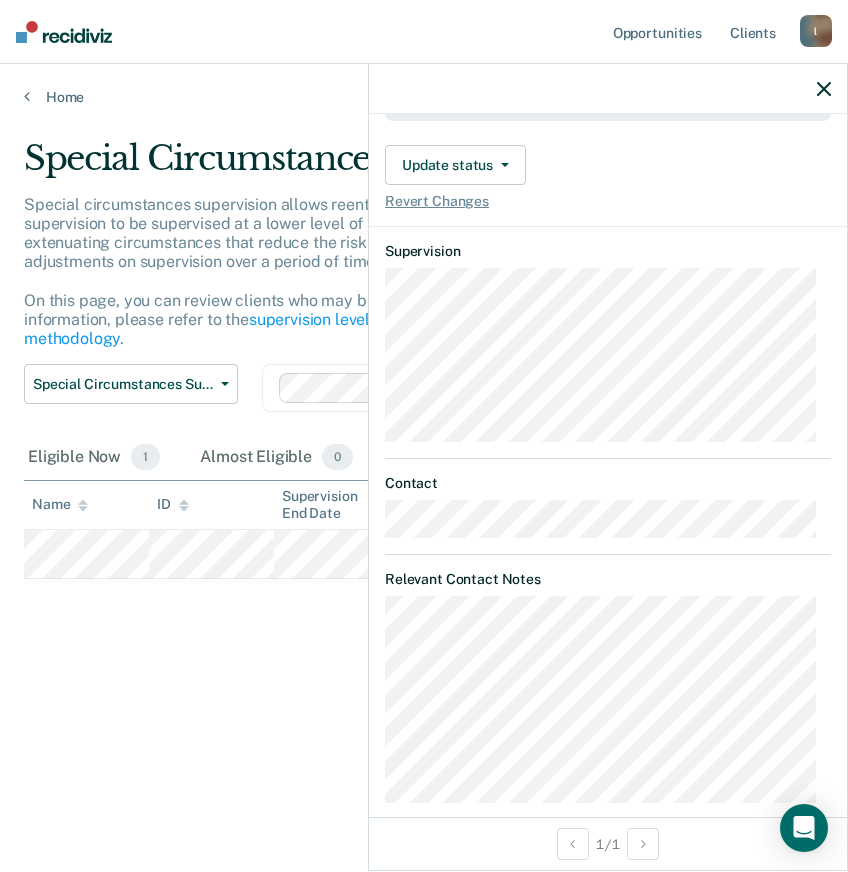 scroll, scrollTop: 481, scrollLeft: 0, axis: vertical 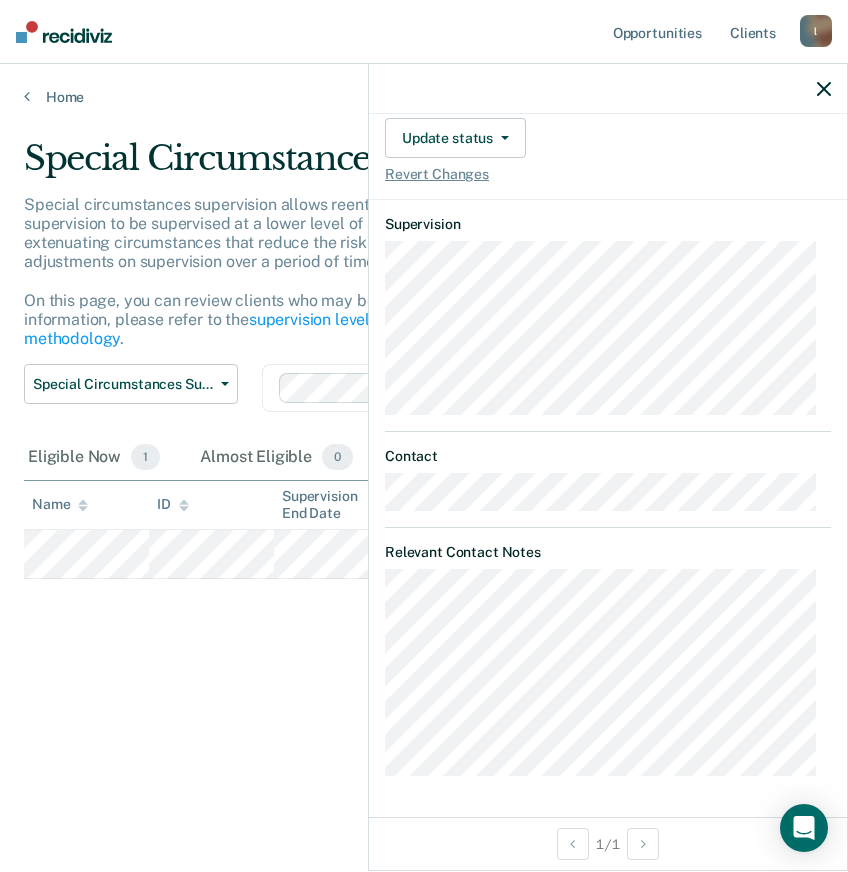 click on "Special Circumstances Supervision   Special circumstances supervision allows reentrants who are not eligible for traditional administrative supervision to be supervised at a lower level of supervision. It is typically used for reentrants who have extenuating circumstances that reduce the risk of re-offending or reentrants who have made satisfactory adjustments on supervision over a period of time. On this page, you can review clients who may be eligible for special circumstances supervision. For more information, please refer to the  supervision levels policy  and  violent offenses list  or learn more about  our methodology .  Special Circumstances Supervision Administrative Supervision Special Circumstances Supervision Clear   agents Eligible Now 1 Almost Eligible 0 Pending Review 1 Marked Ineligible 4
To pick up a draggable item, press the space bar.
While dragging, use the arrow keys to move the item.
Press space again to drop the item in its new position, or press escape to cancel.
Name ID" at bounding box center [424, 430] 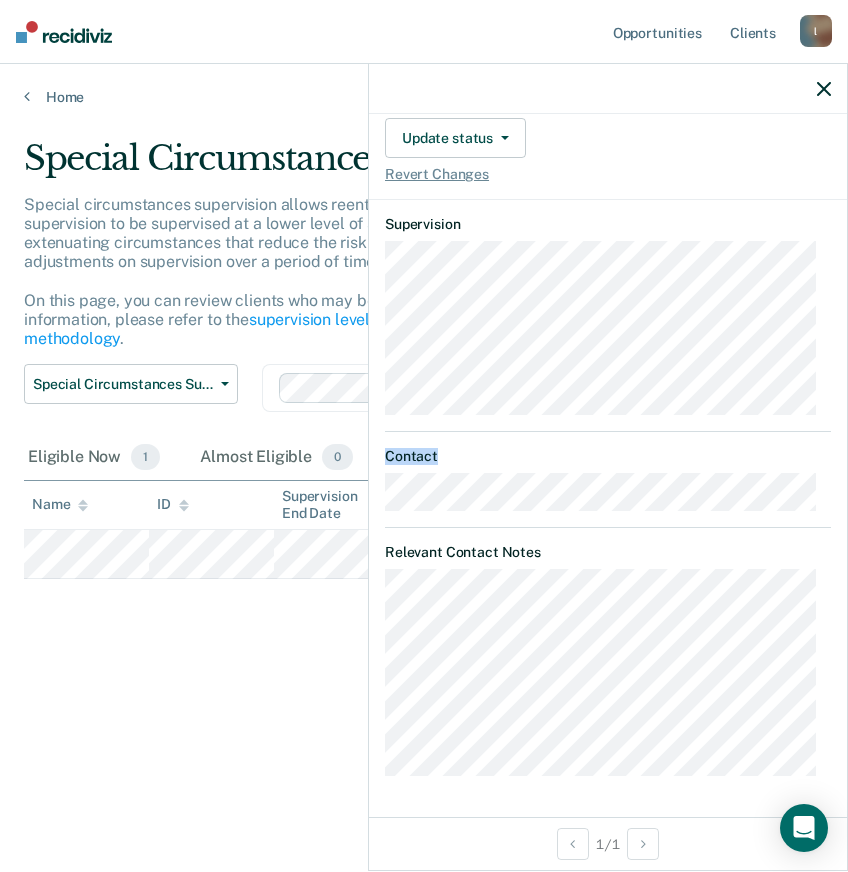 drag, startPoint x: 847, startPoint y: 486, endPoint x: 840, endPoint y: 333, distance: 153.16005 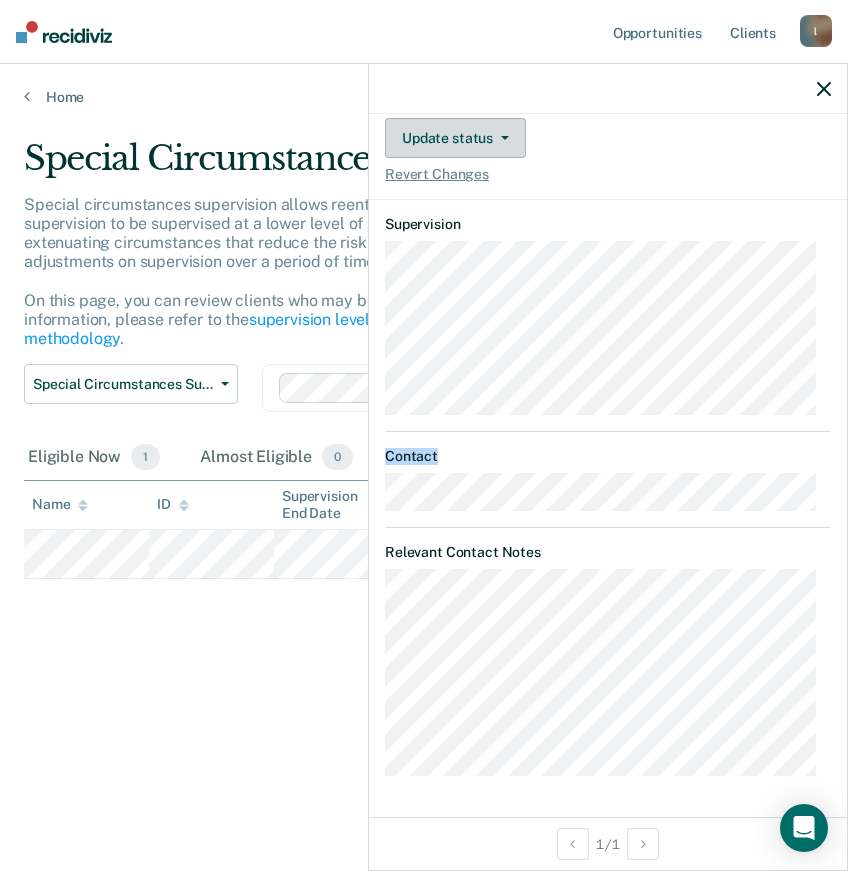 click on "Update status" at bounding box center (455, 138) 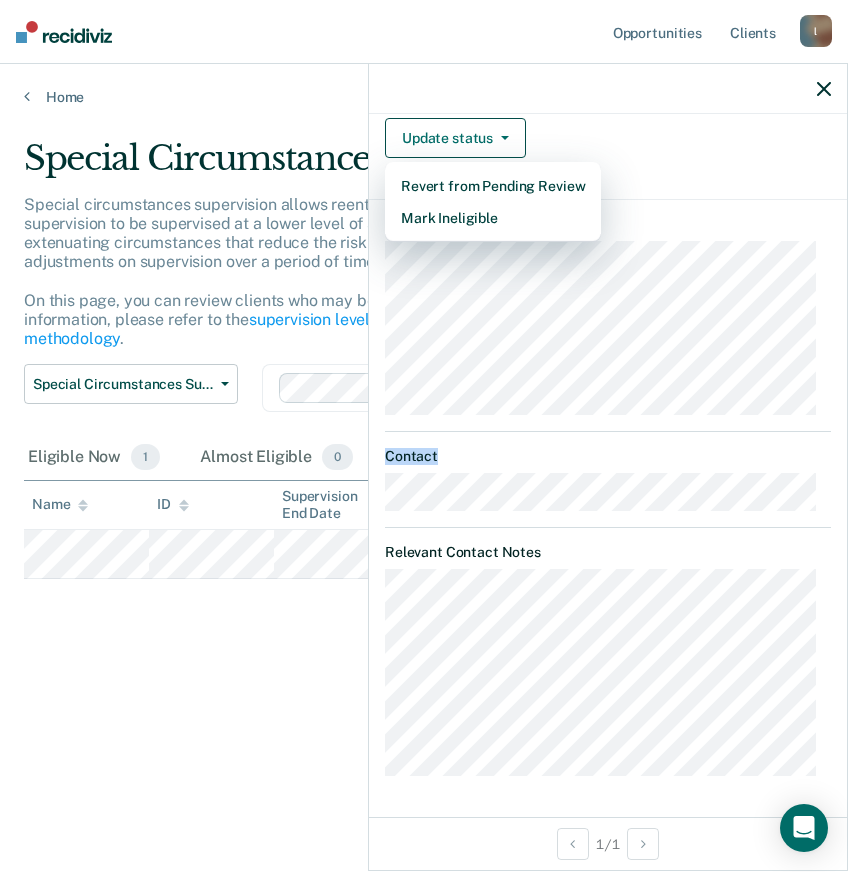 click 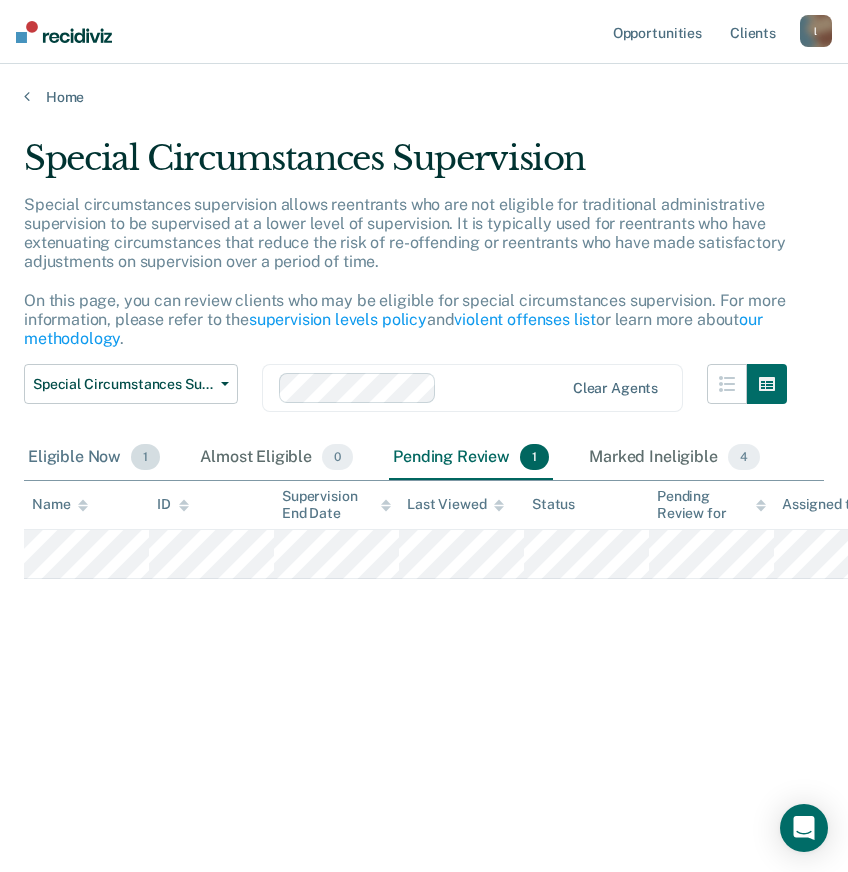 click on "1" at bounding box center [145, 457] 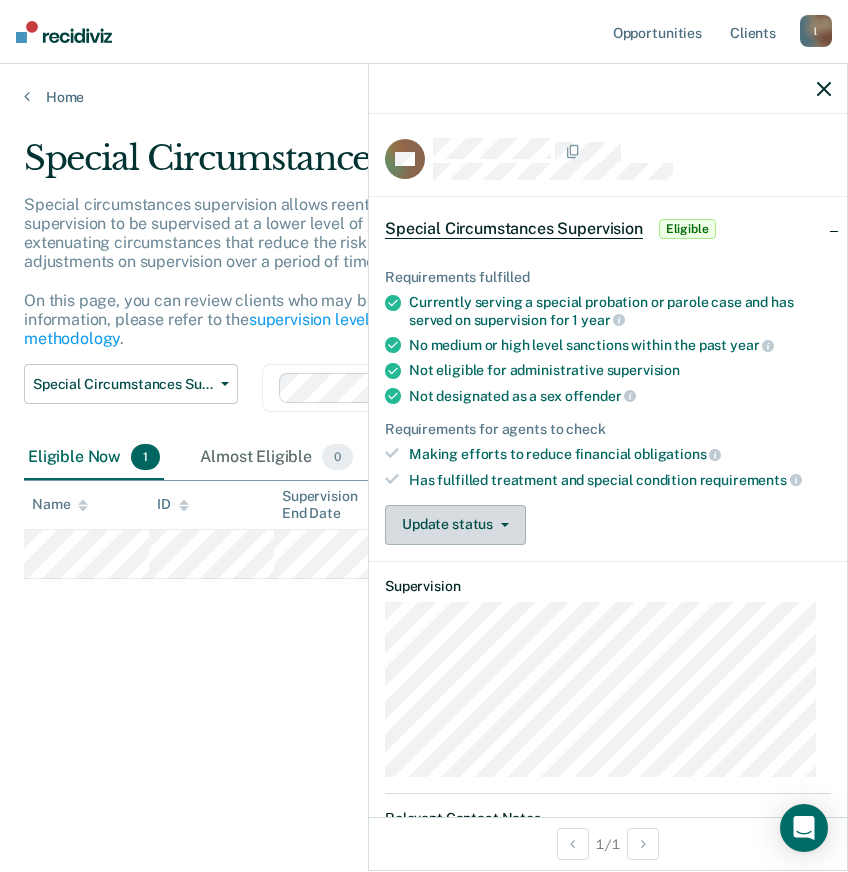 click on "Update status" at bounding box center (455, 525) 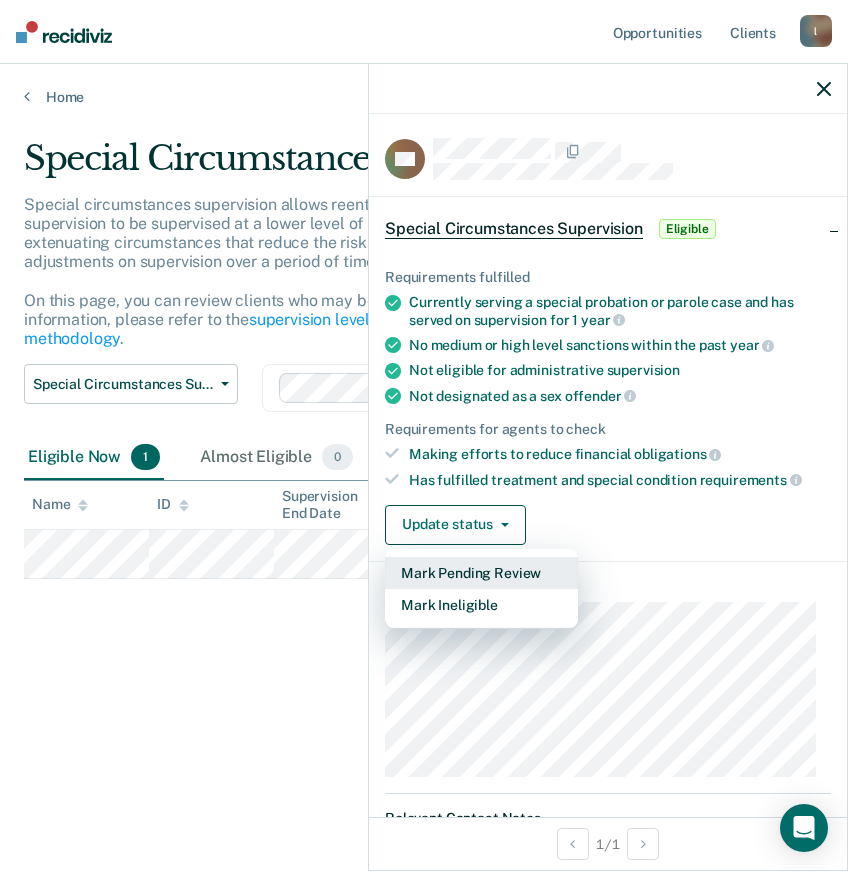 click on "Mark Pending Review" at bounding box center (481, 573) 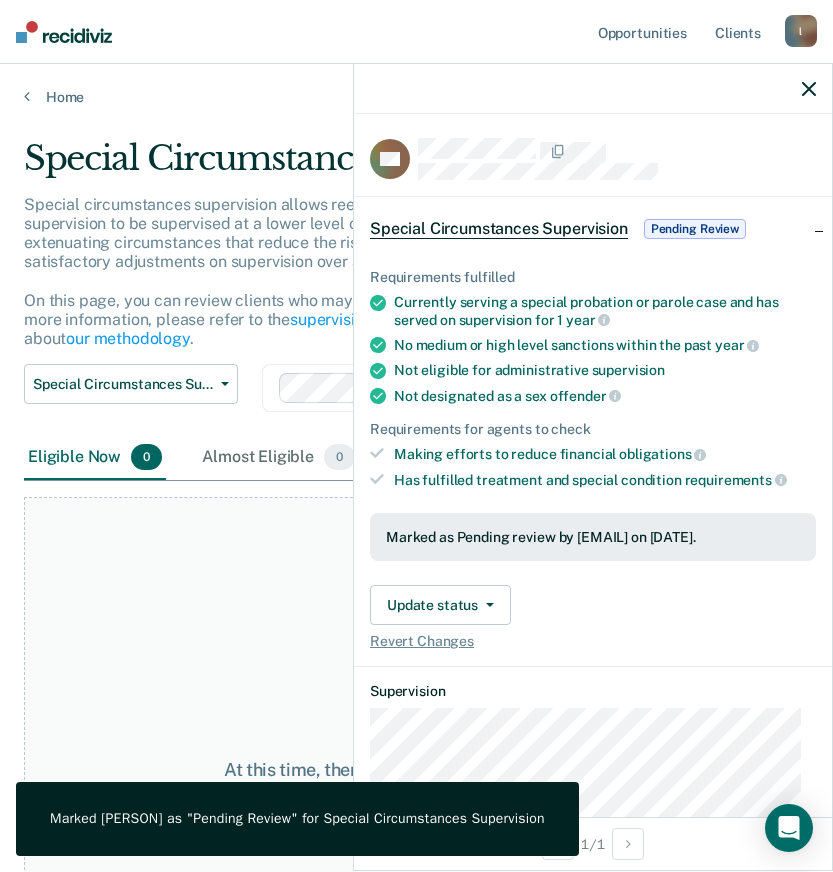 click on "At this time, there are no clients who are Eligible Now. Please navigate to one of the other tabs." at bounding box center [416, 781] 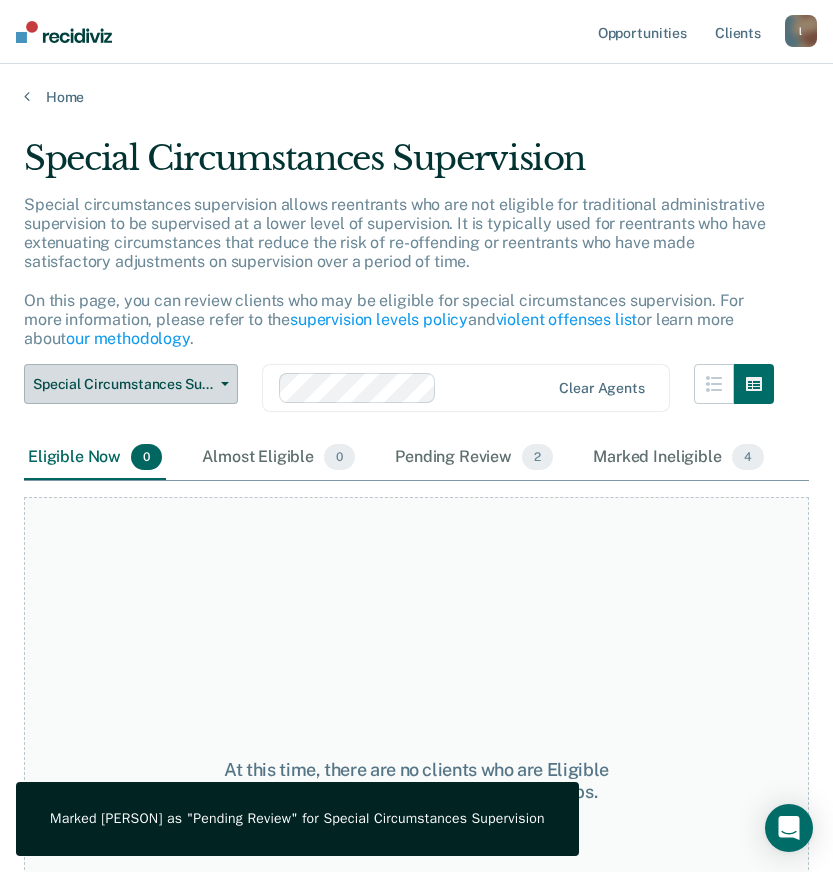 click on "Special Circumstances Supervision" at bounding box center (123, 384) 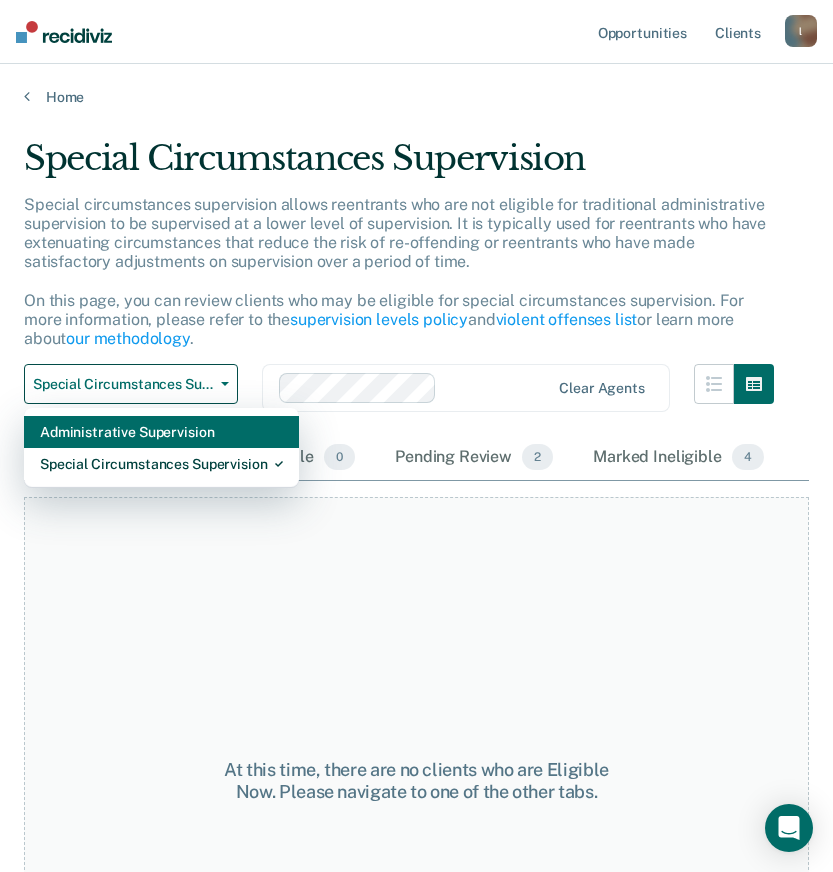 click on "Administrative Supervision" at bounding box center [161, 432] 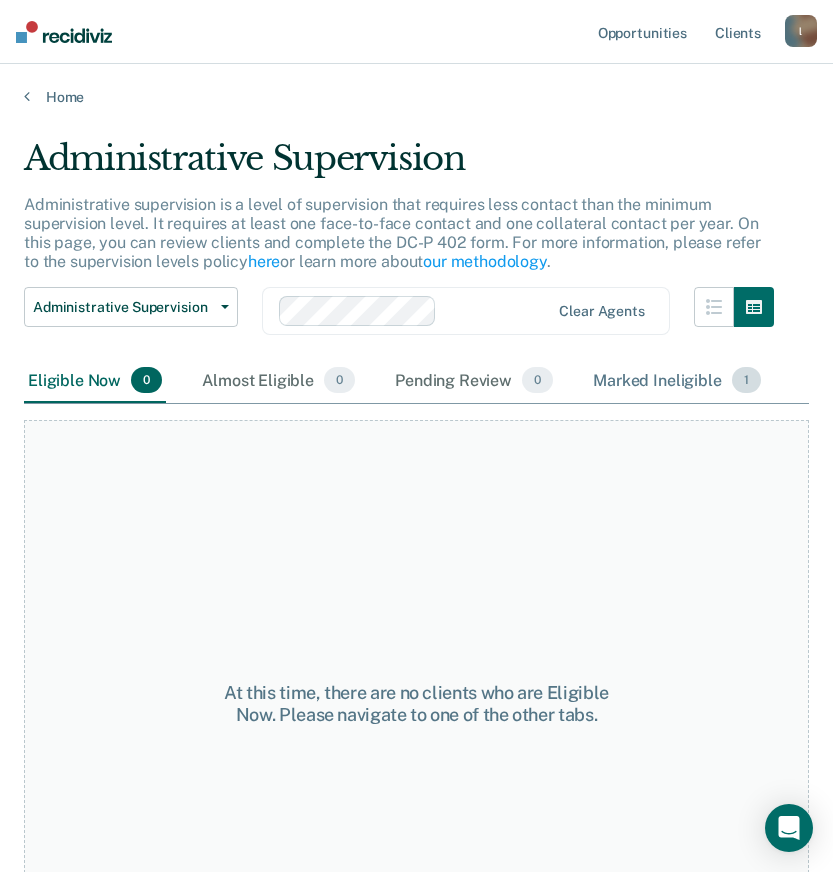 click on "Marked Ineligible 1" at bounding box center [677, 381] 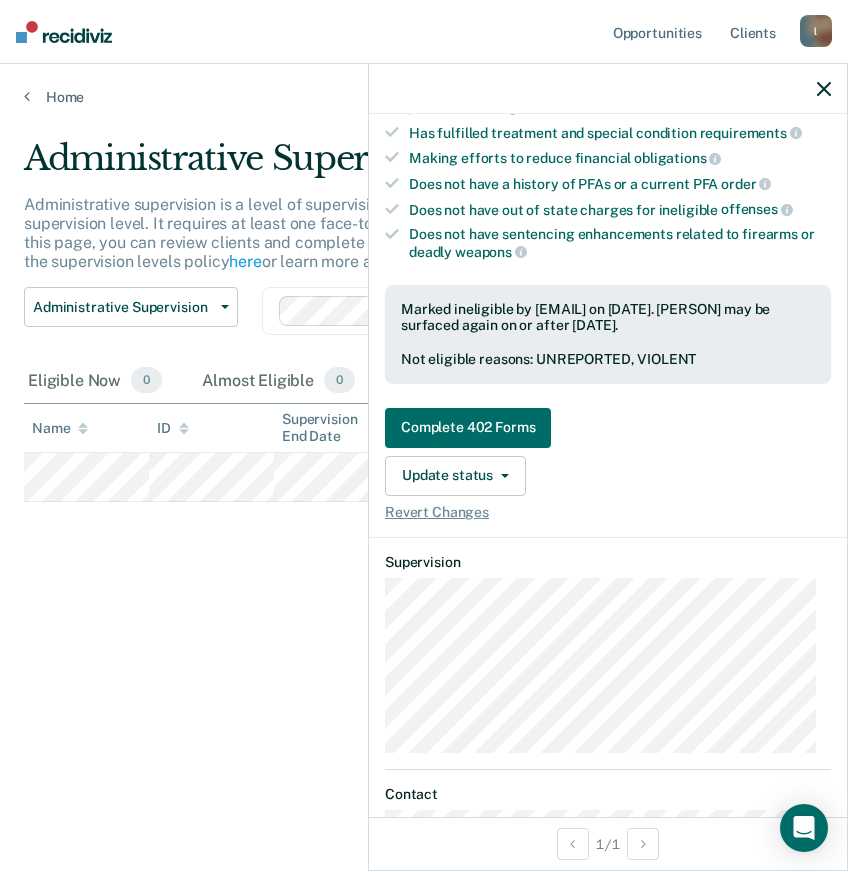 scroll, scrollTop: 389, scrollLeft: 0, axis: vertical 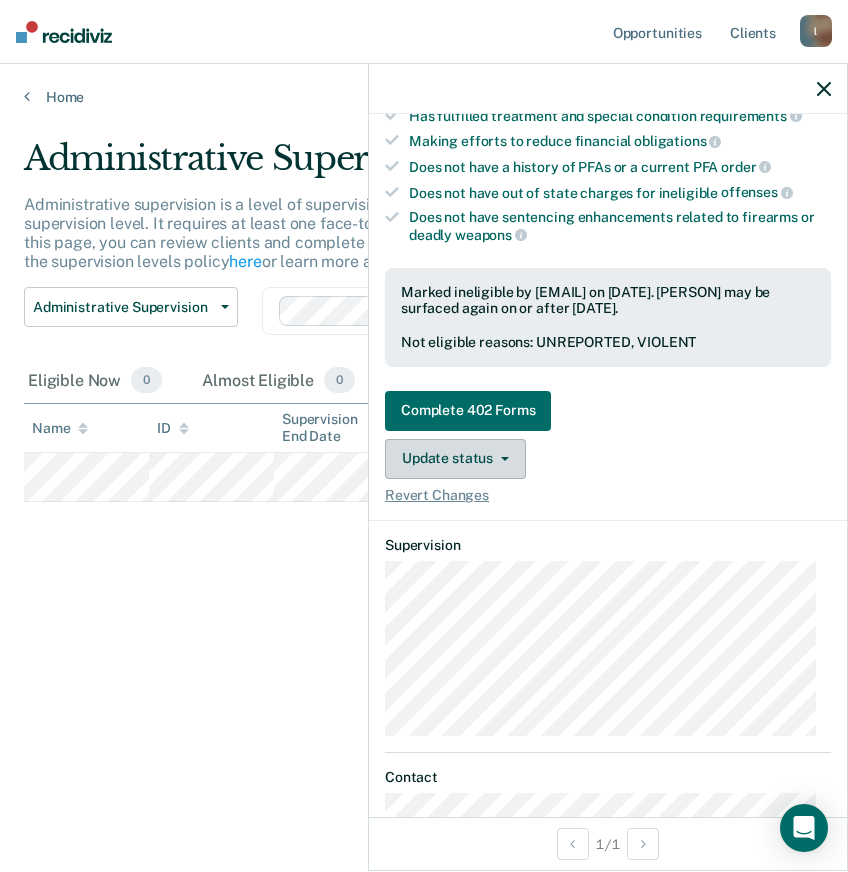click on "Update status" at bounding box center [455, 459] 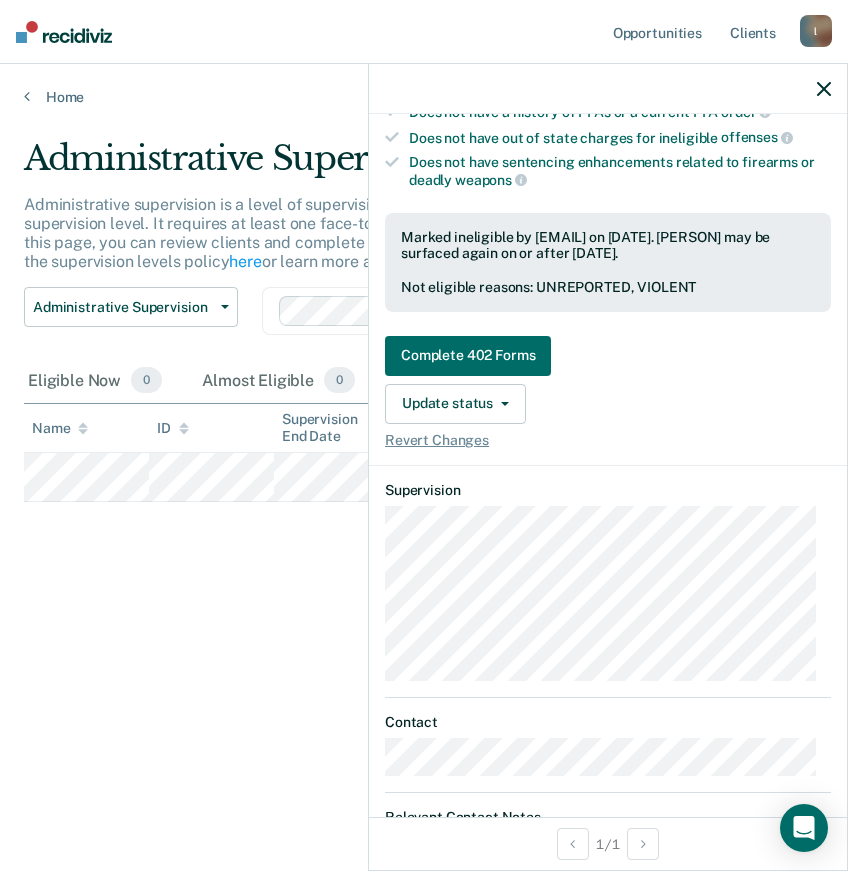 scroll, scrollTop: 470, scrollLeft: 0, axis: vertical 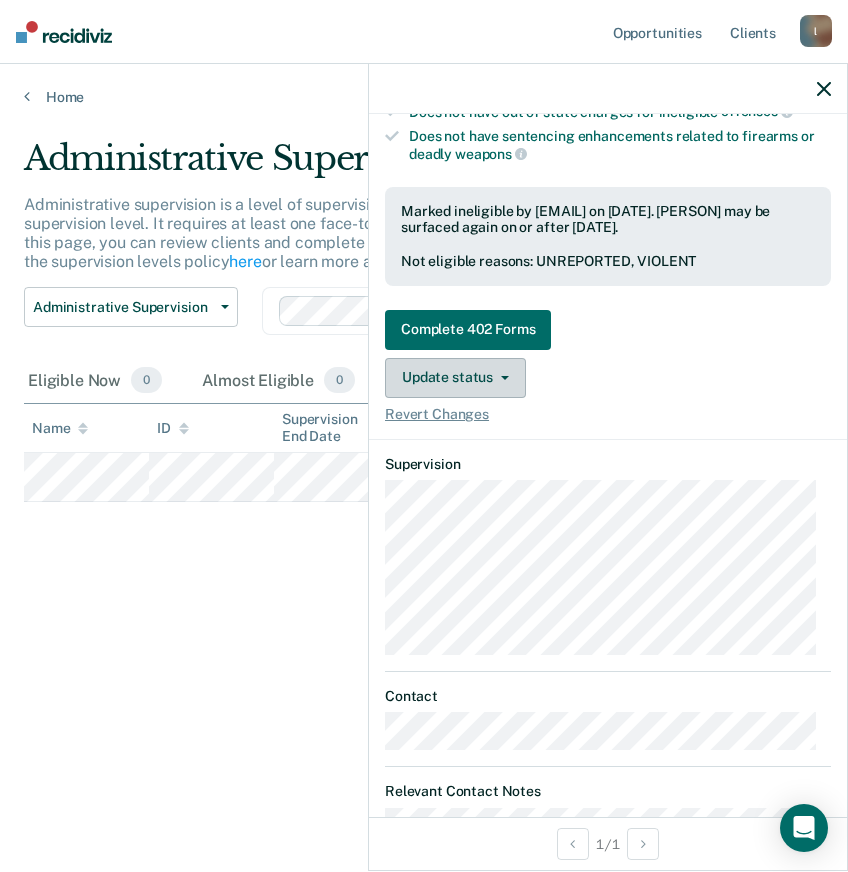 click on "Update status" at bounding box center (455, 378) 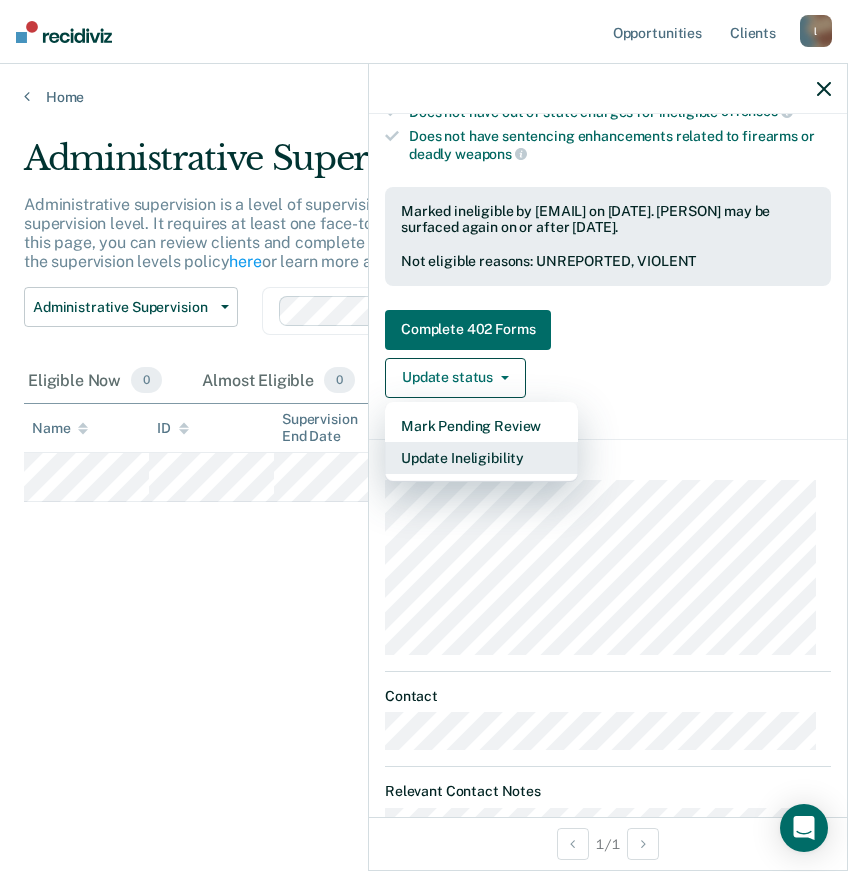 click on "Update Ineligibility" at bounding box center [481, 458] 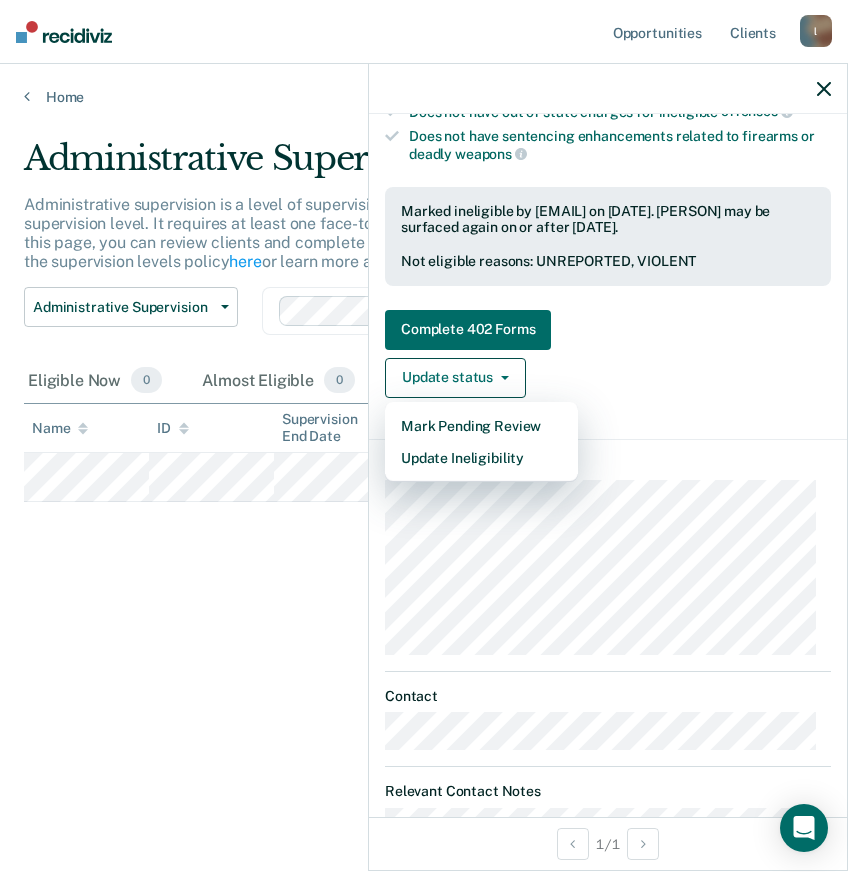 scroll, scrollTop: 311, scrollLeft: 0, axis: vertical 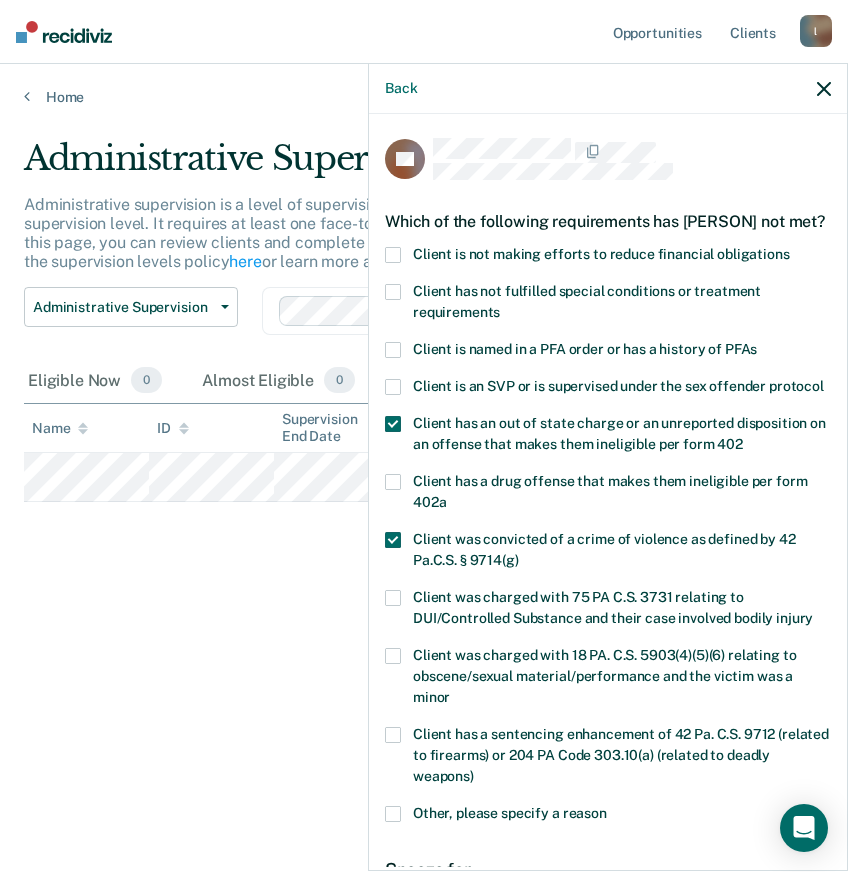click on "Client is not making efforts to reduce financial obligations" at bounding box center [601, 254] 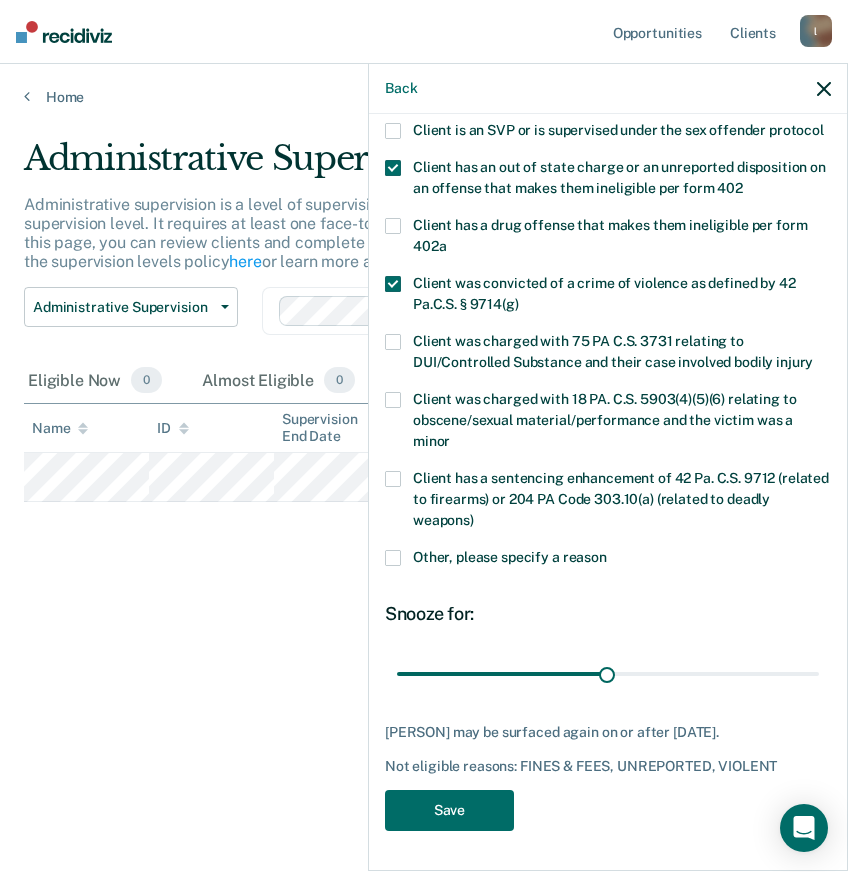 scroll, scrollTop: 311, scrollLeft: 0, axis: vertical 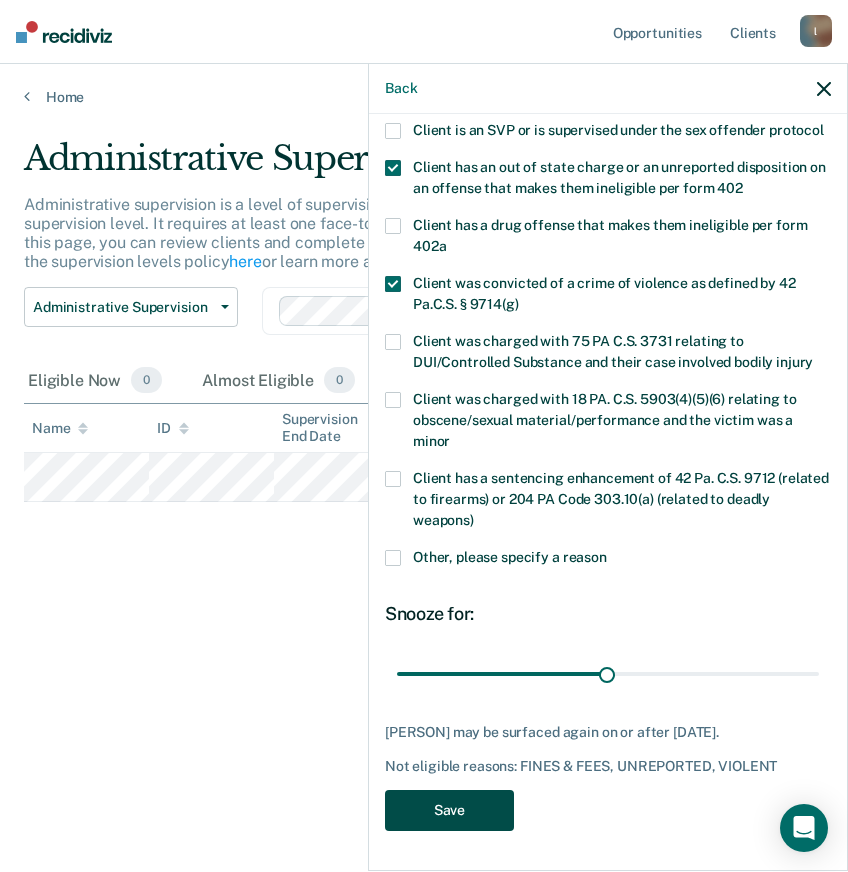 click on "Save" at bounding box center (449, 810) 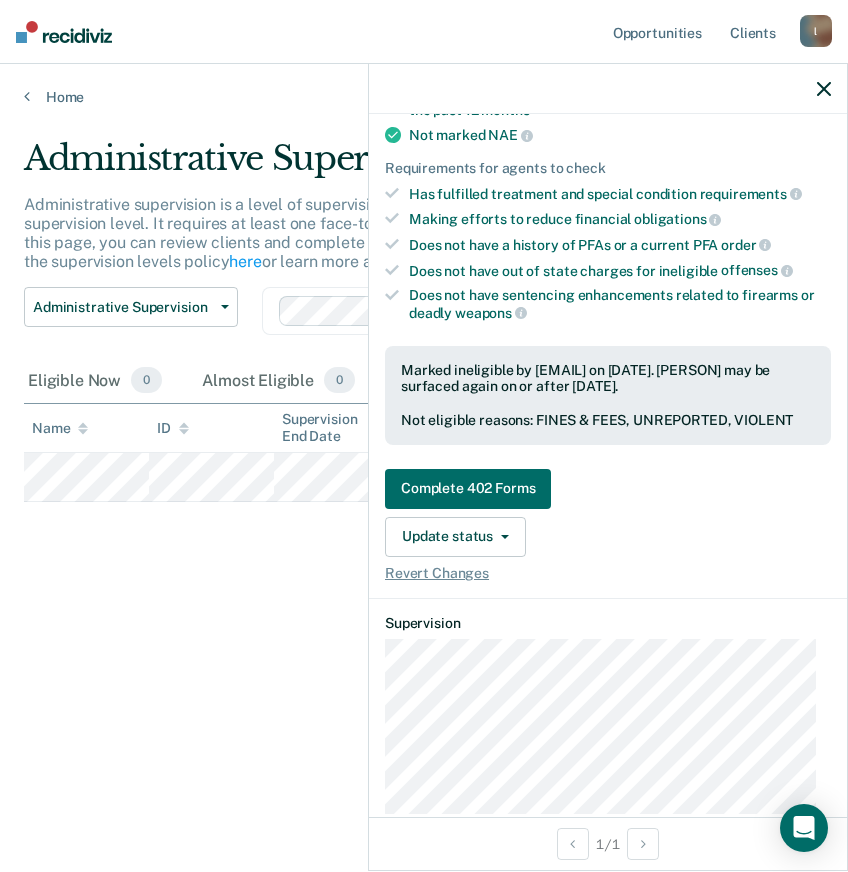 click on "Administrative Supervision   Administrative supervision is a level of supervision that requires less contact than the minimum supervision level. It requires at least one face-to-face contact and one collateral contact per year. On this page, you can review clients and complete the DC-P 402 form. For more information, please refer to the supervision levels policy  here  or learn more about  our methodology . Administrative Supervision Administrative Supervision Special Circumstances Supervision Clear   agents Eligible Now 0 Almost Eligible 0 Pending Review 0 Marked Ineligible 1
To pick up a draggable item, press the space bar.
While dragging, use the arrow keys to move the item.
Press space again to drop the item in its new position, or press escape to cancel.
Name ID Supervision End Date Last Viewed Status Snooze ends in Assigned to" at bounding box center (424, 430) 